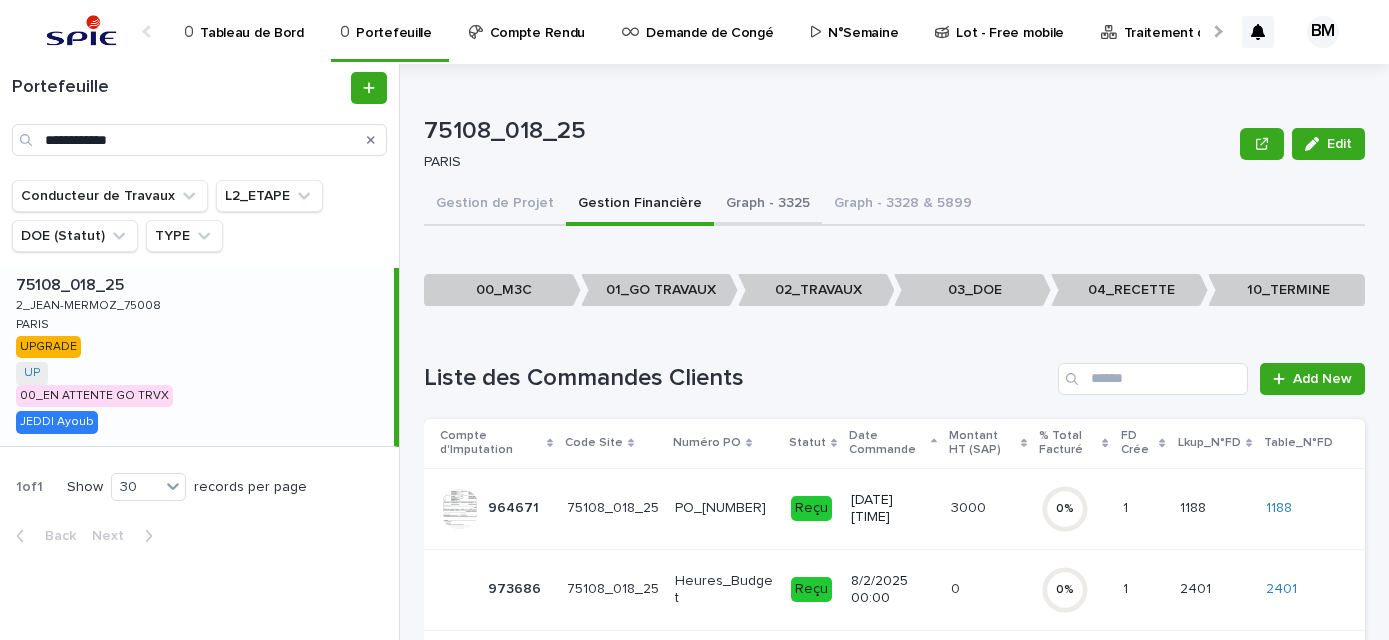 scroll, scrollTop: 0, scrollLeft: 0, axis: both 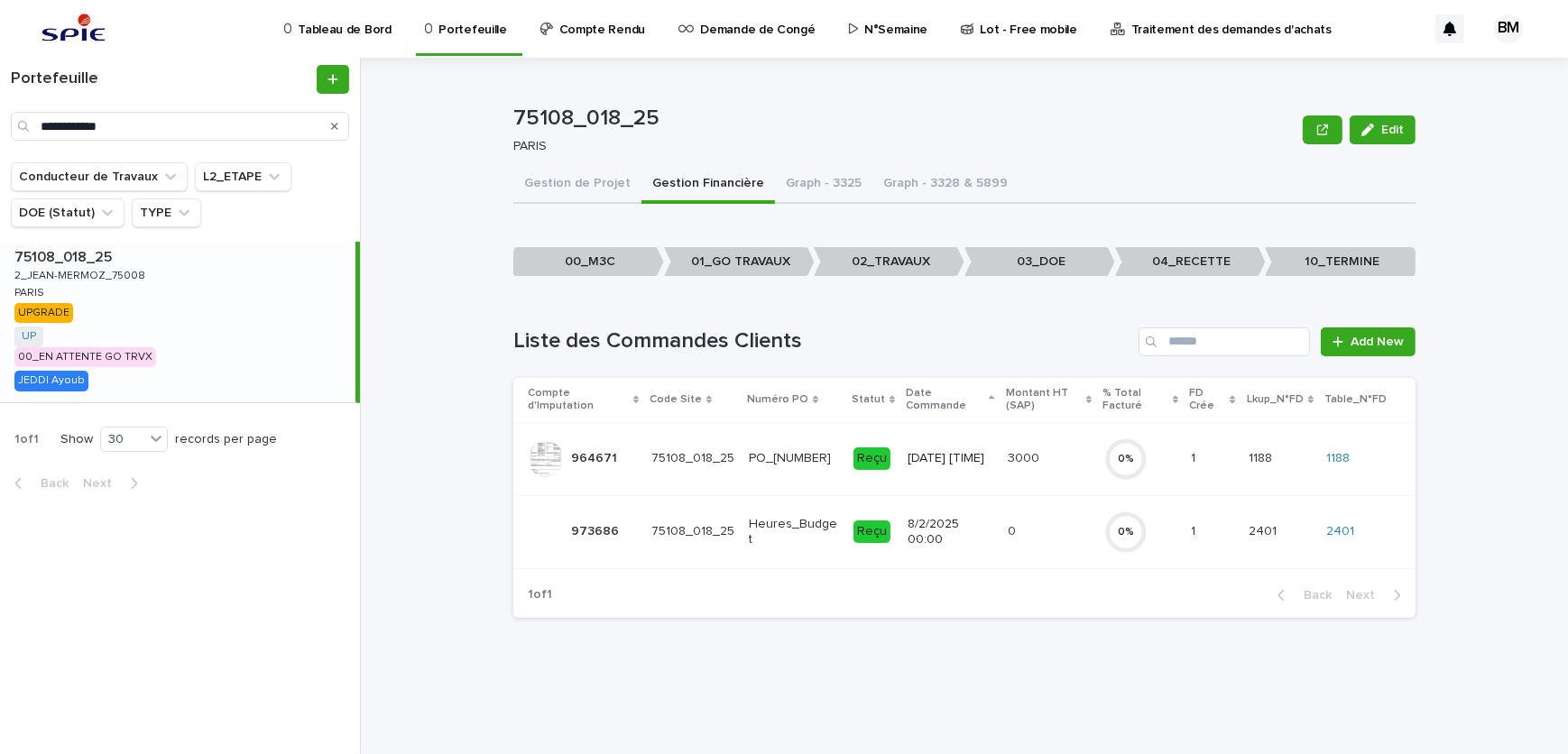 click on "3000" at bounding box center (1025, 456) 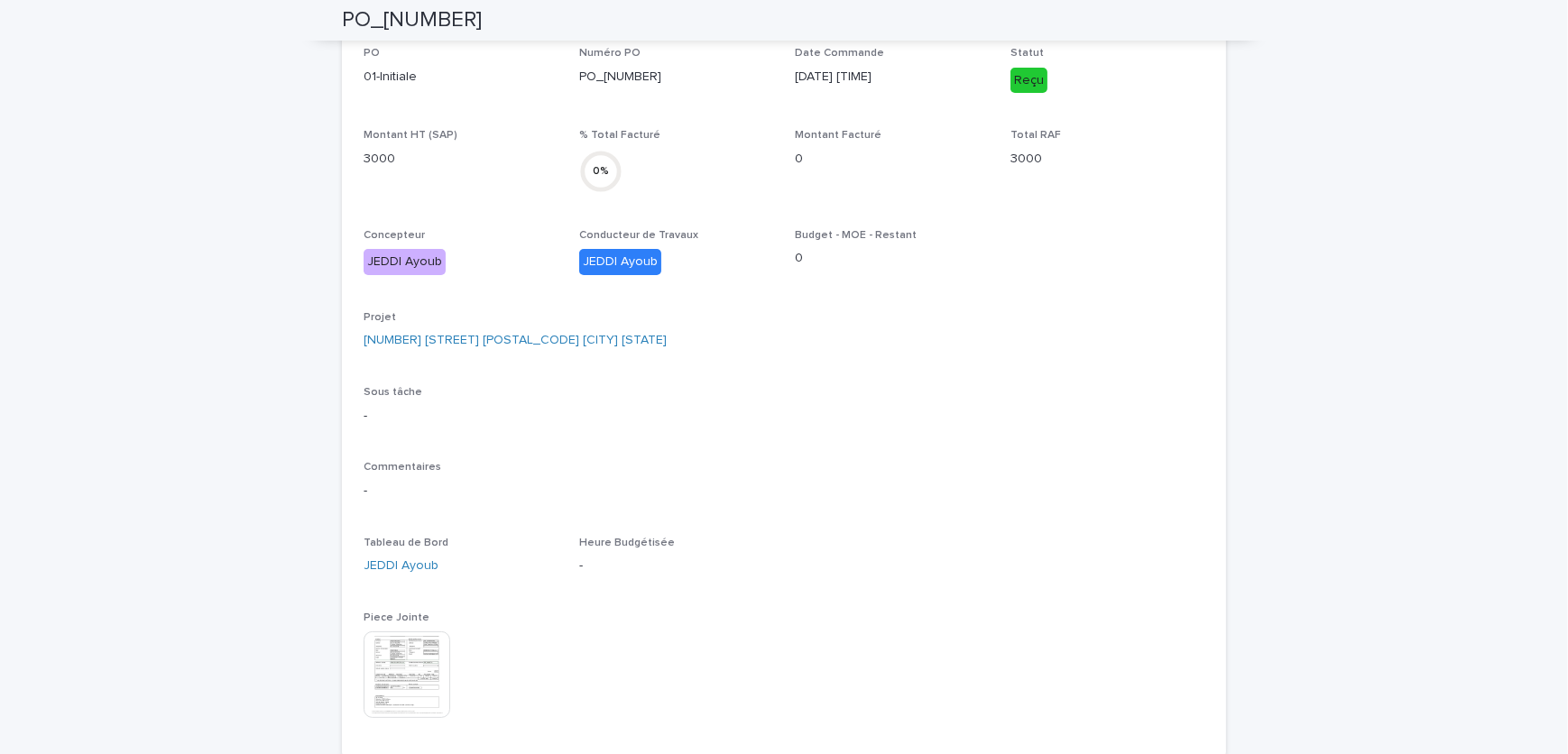scroll, scrollTop: 0, scrollLeft: 0, axis: both 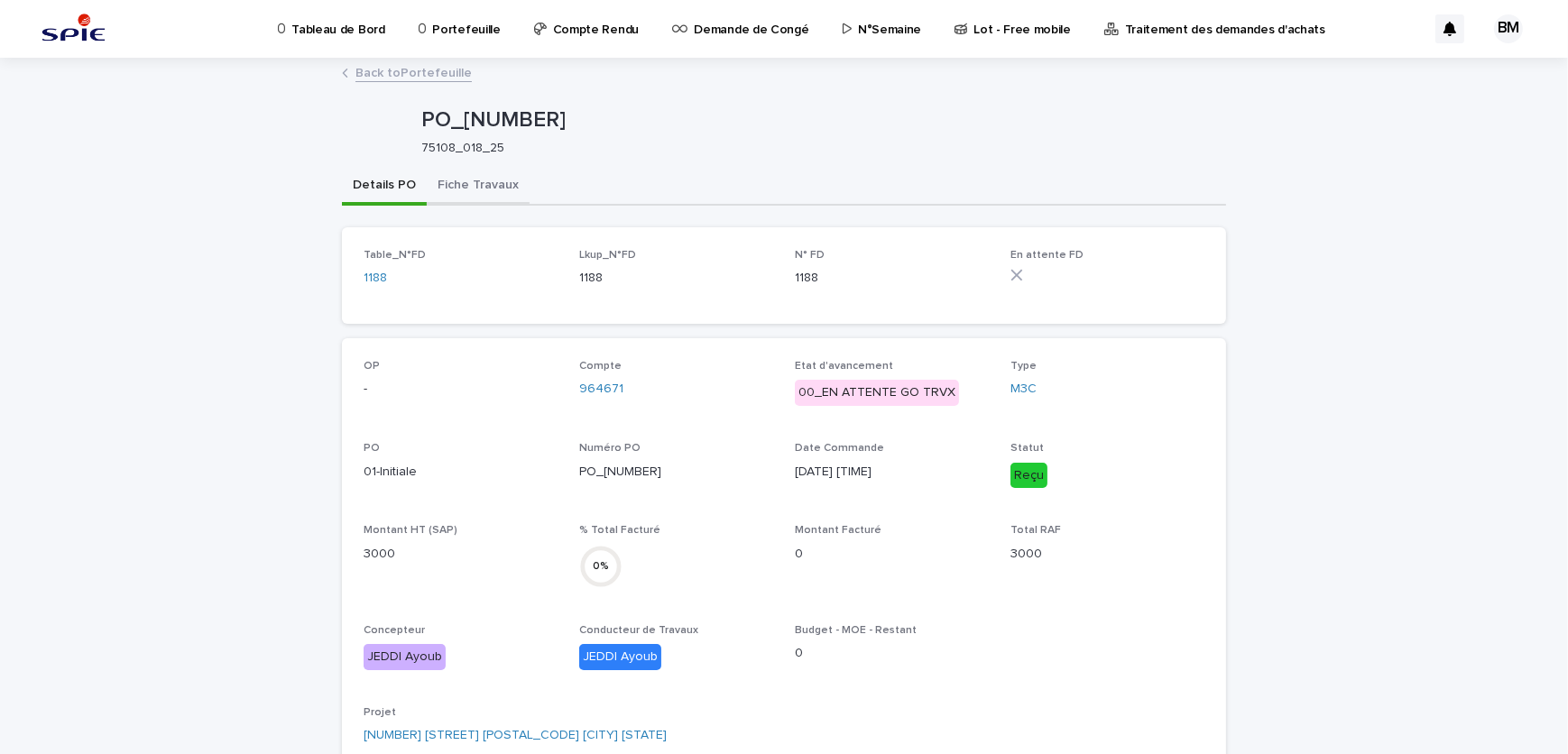 click on "Fiche Travaux" at bounding box center (478, 187) 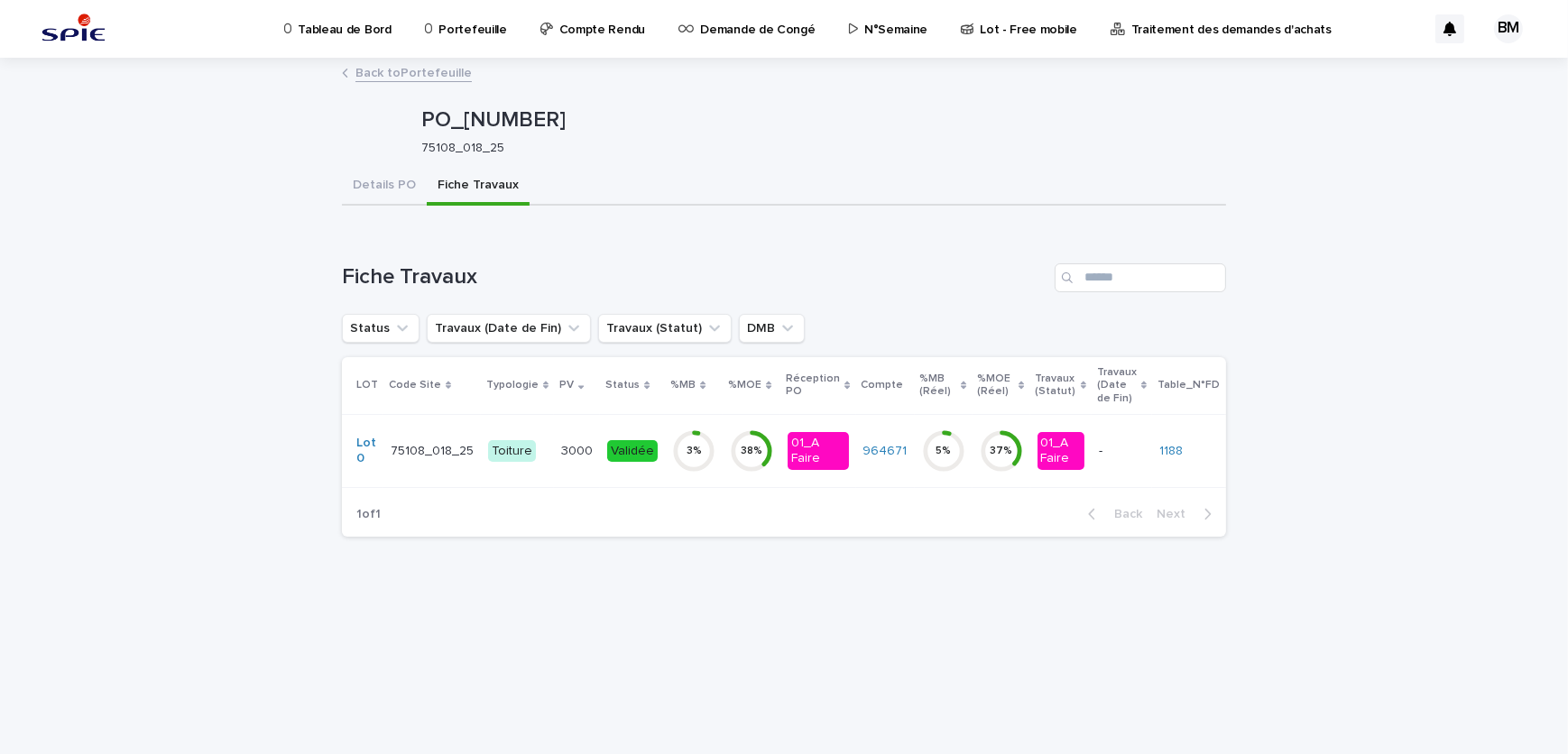 click on "3000" at bounding box center [578, 449] 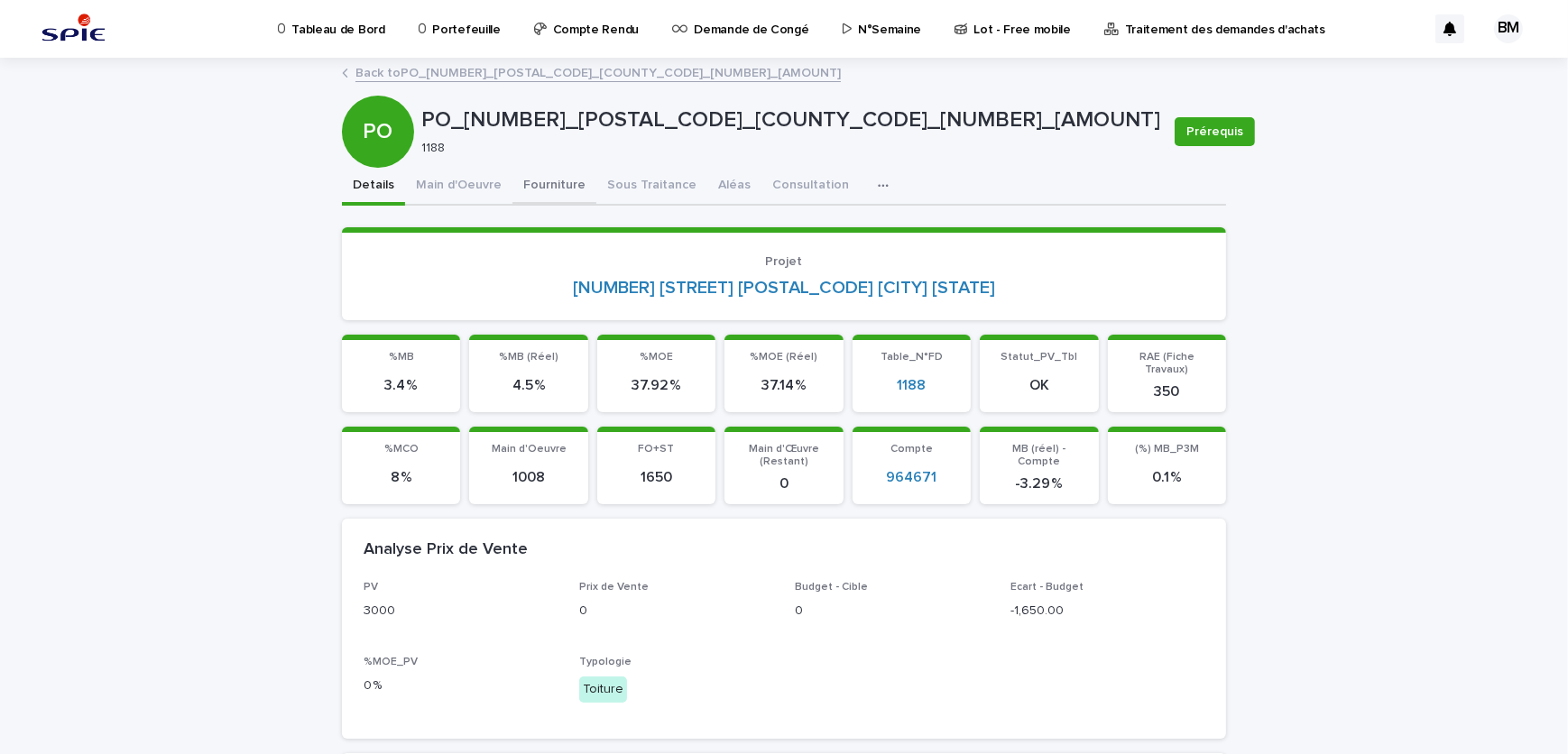 click on "Fourniture" at bounding box center (554, 187) 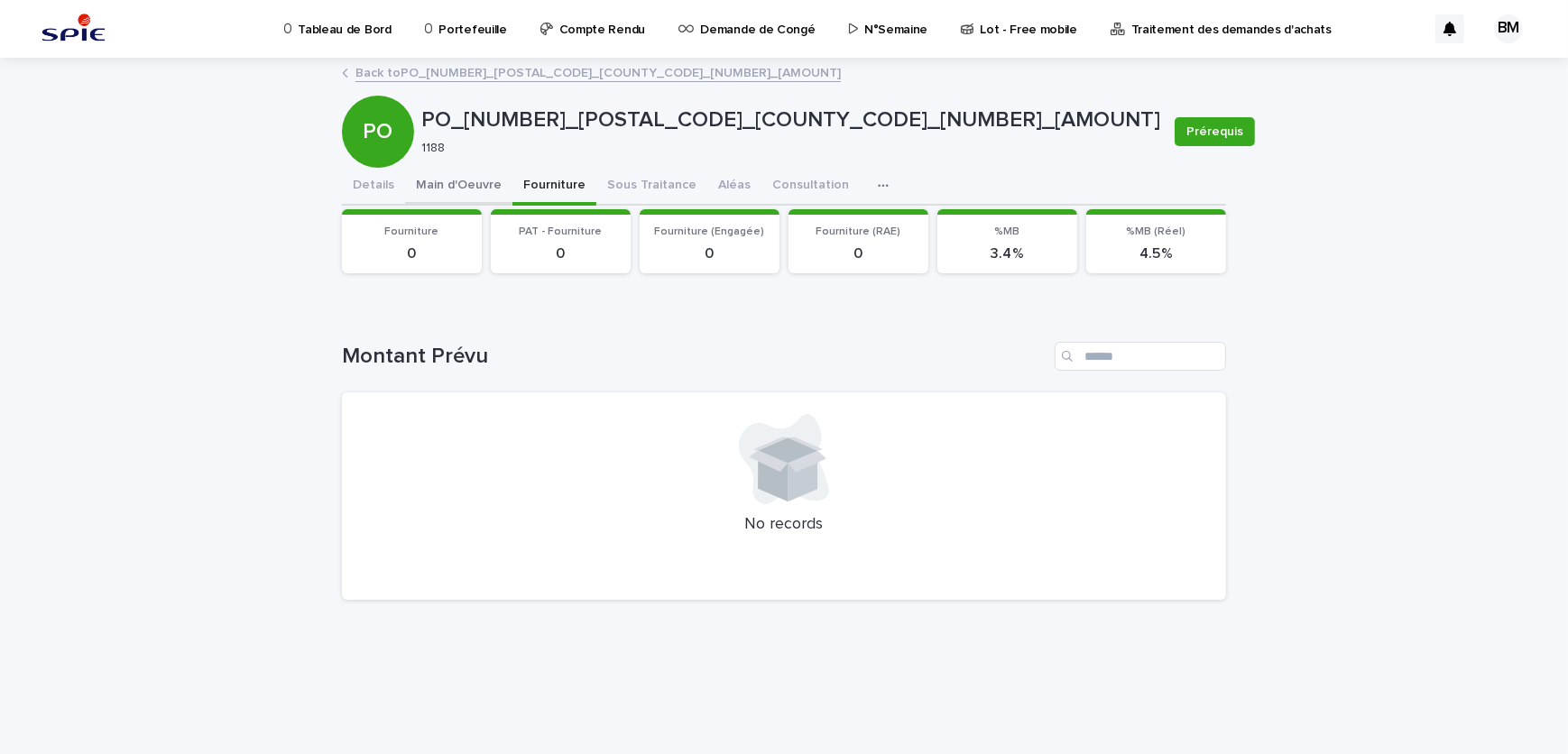 click on "Main d'Oeuvre" at bounding box center [458, 187] 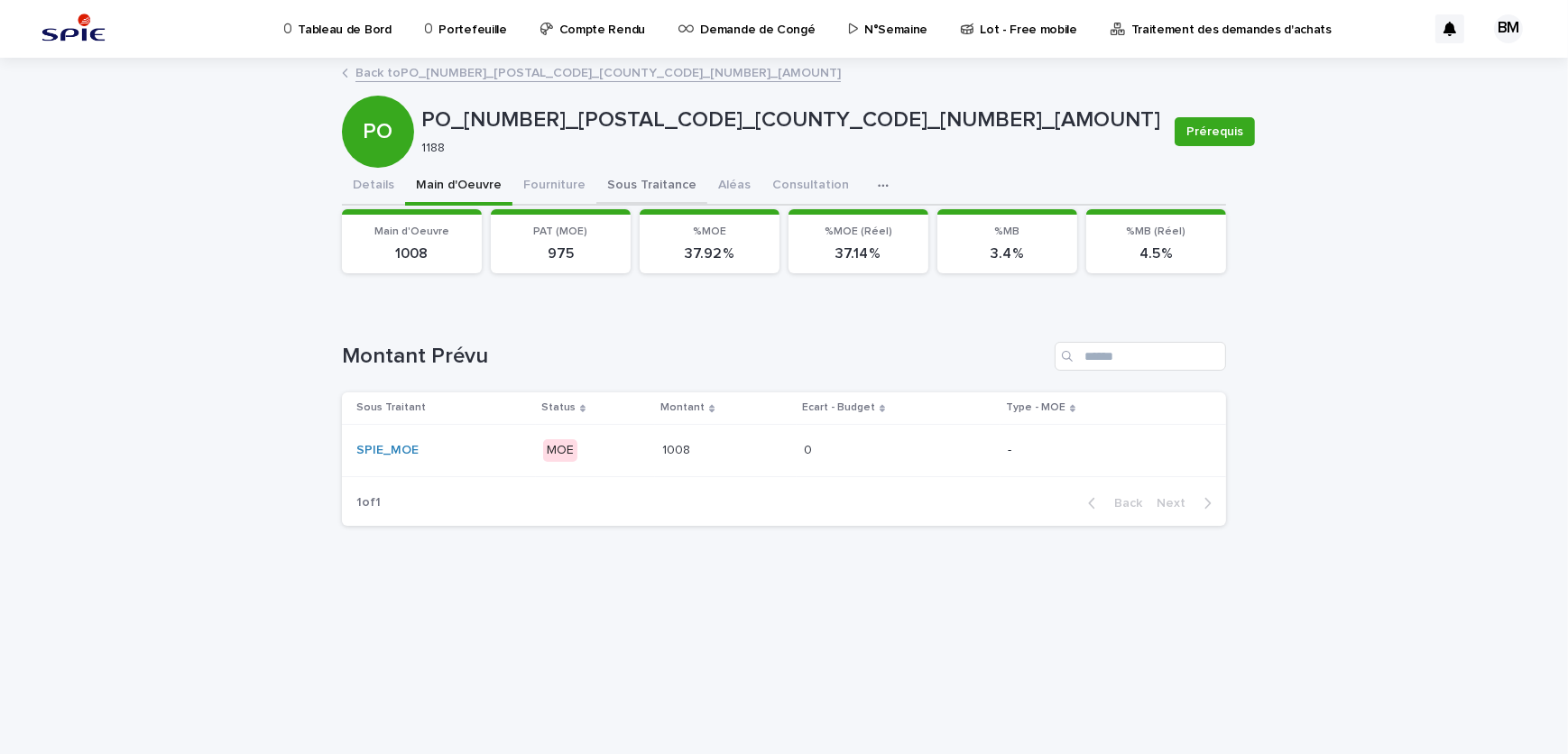 click on "Sous Traitance" at bounding box center (651, 187) 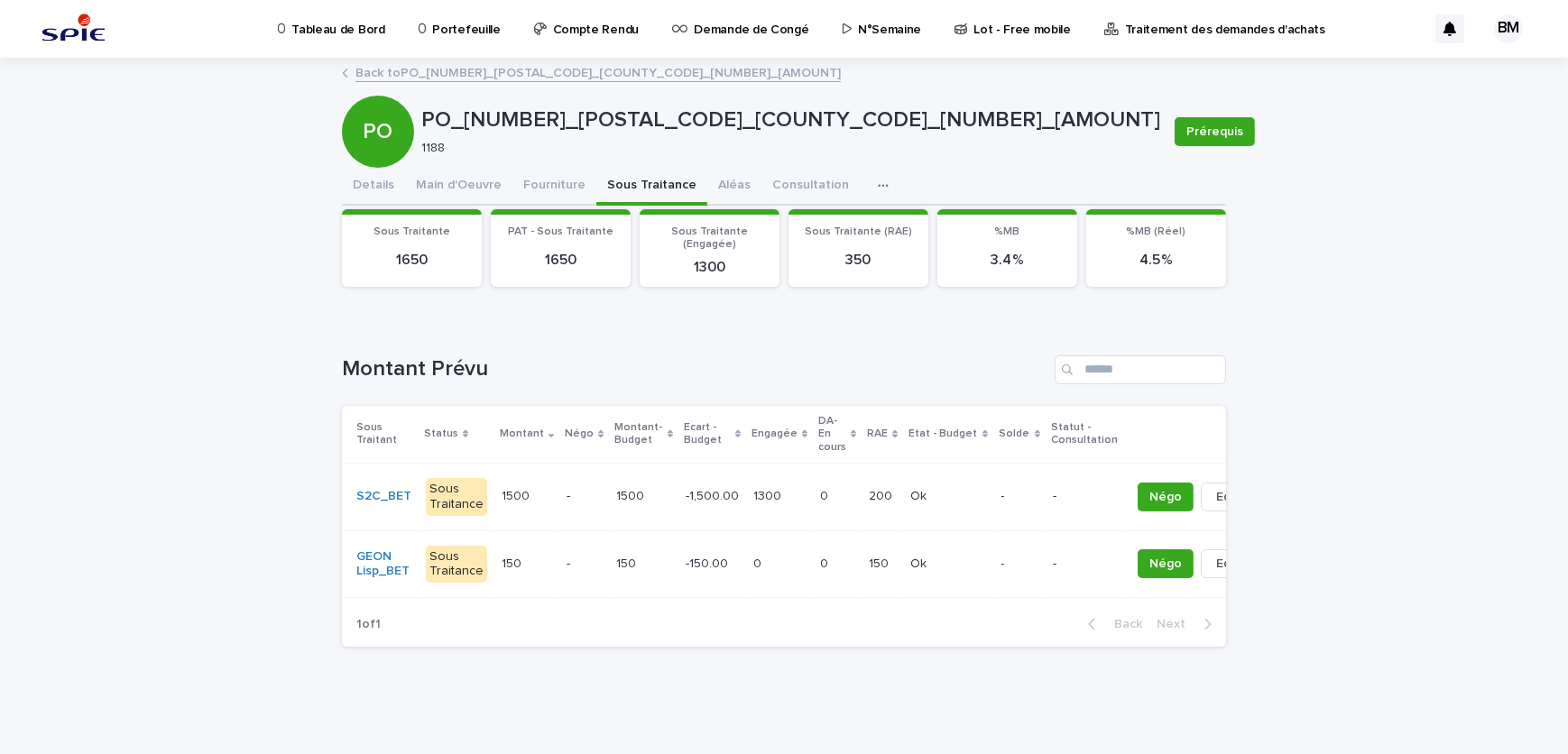 scroll, scrollTop: 8, scrollLeft: 0, axis: vertical 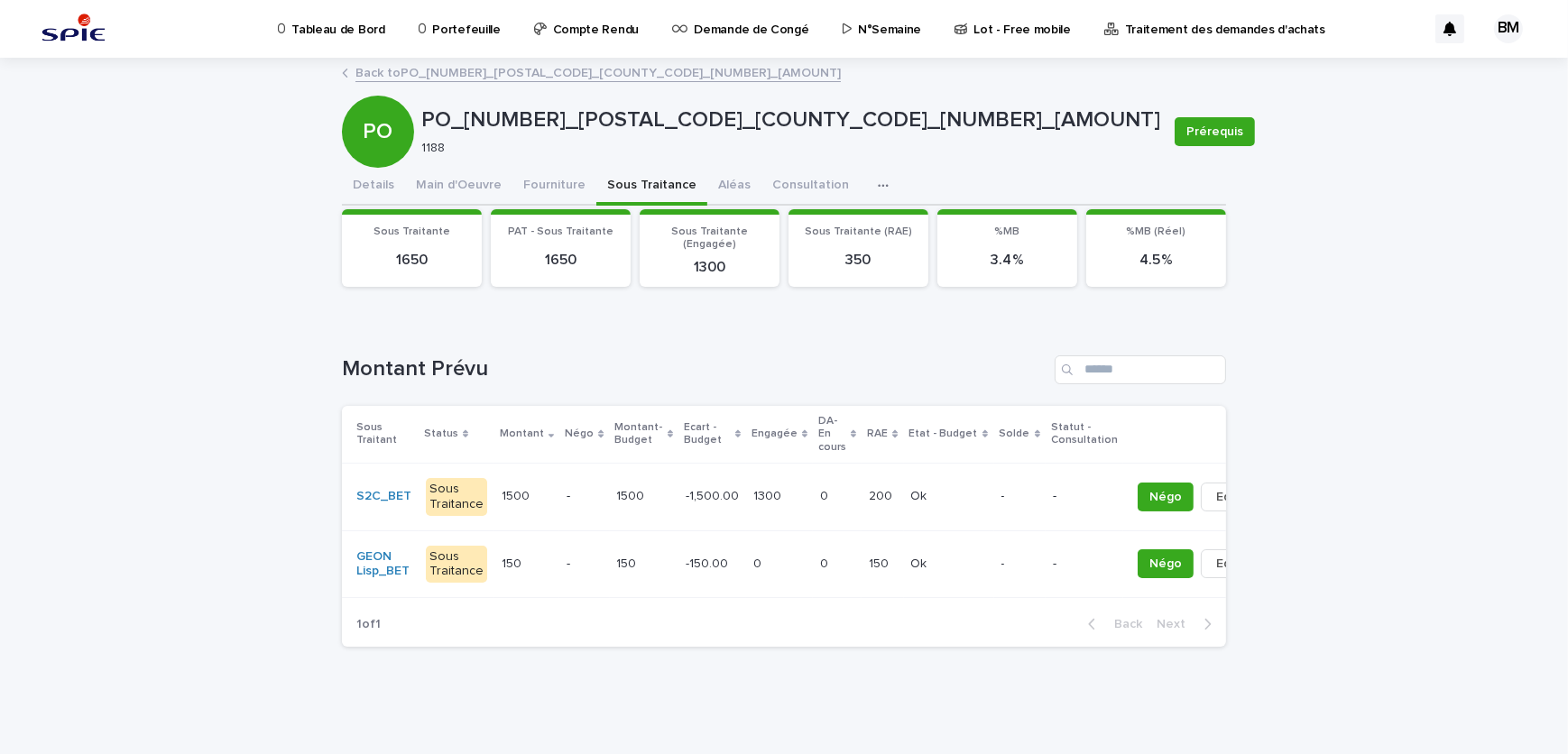 click on "1300 1300" at bounding box center (779, 496) 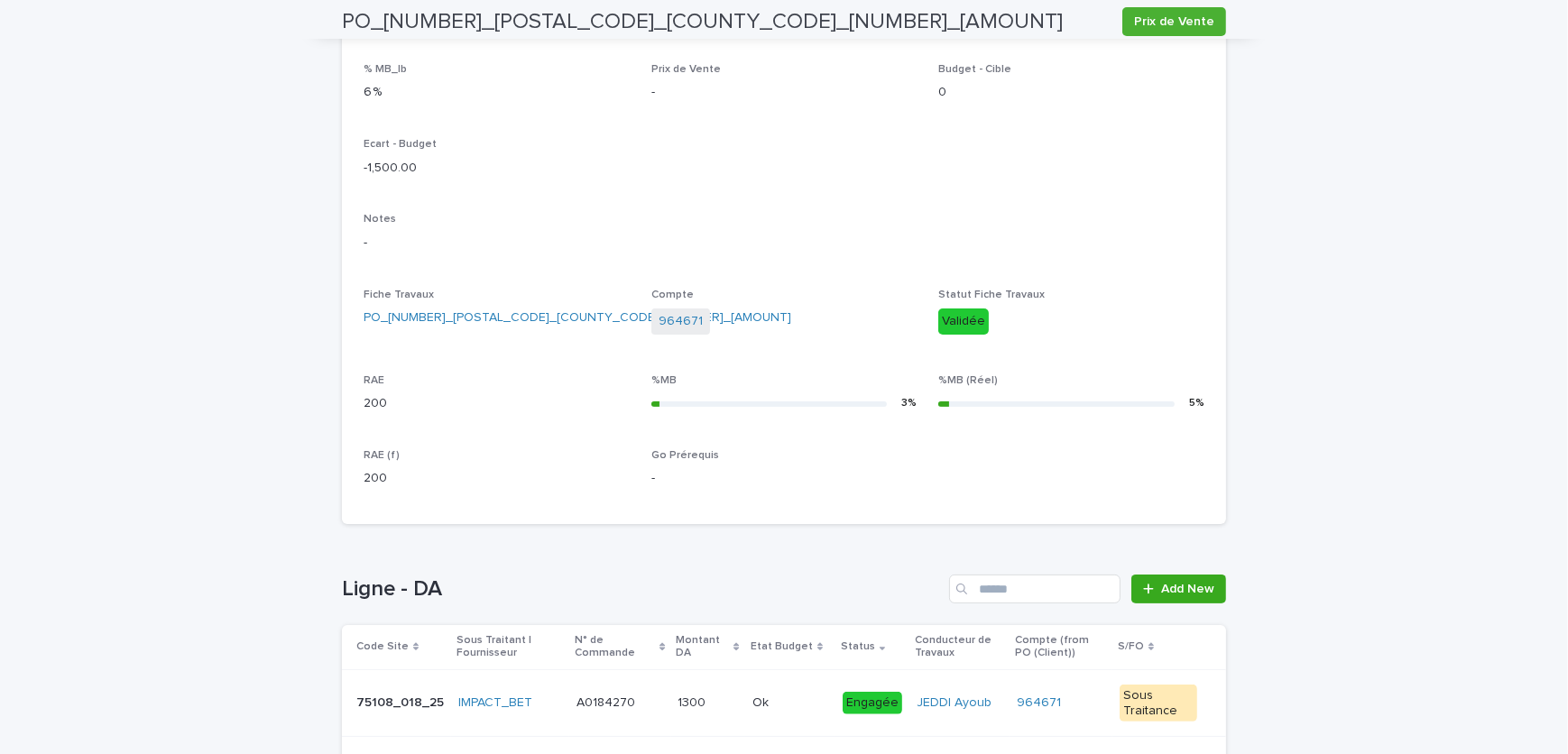 scroll, scrollTop: 584, scrollLeft: 0, axis: vertical 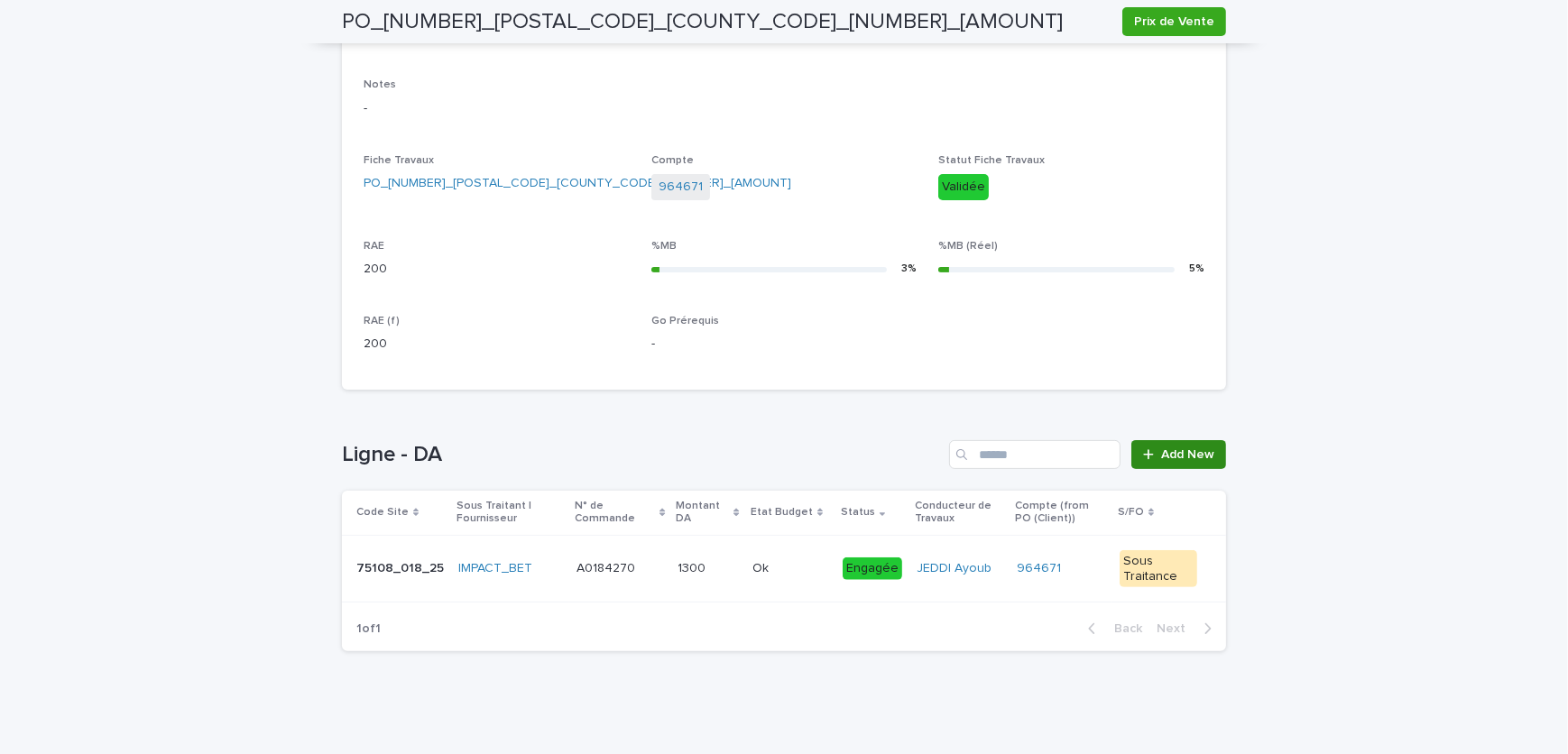 click on "Add New" at bounding box center [1187, 455] 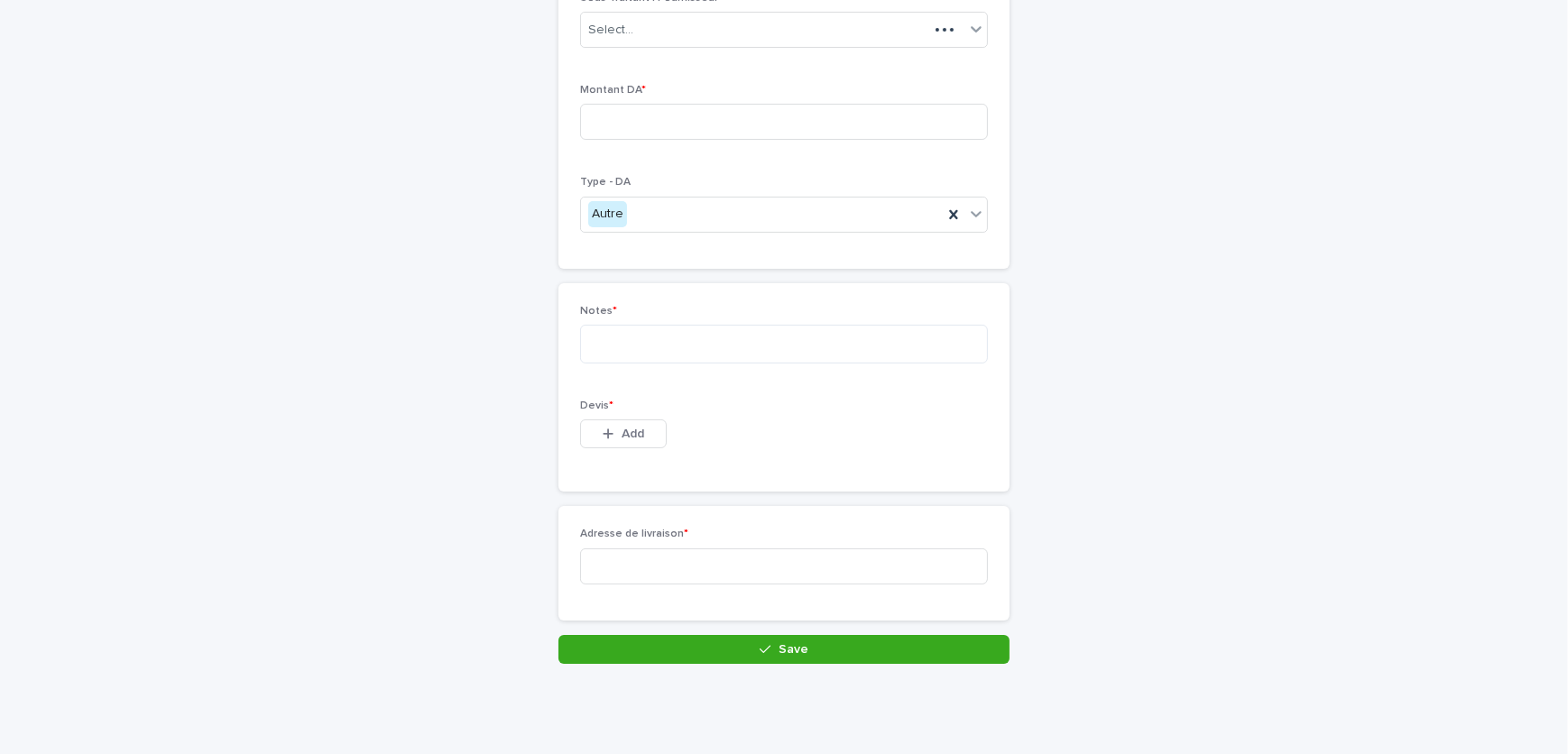 scroll, scrollTop: 176, scrollLeft: 0, axis: vertical 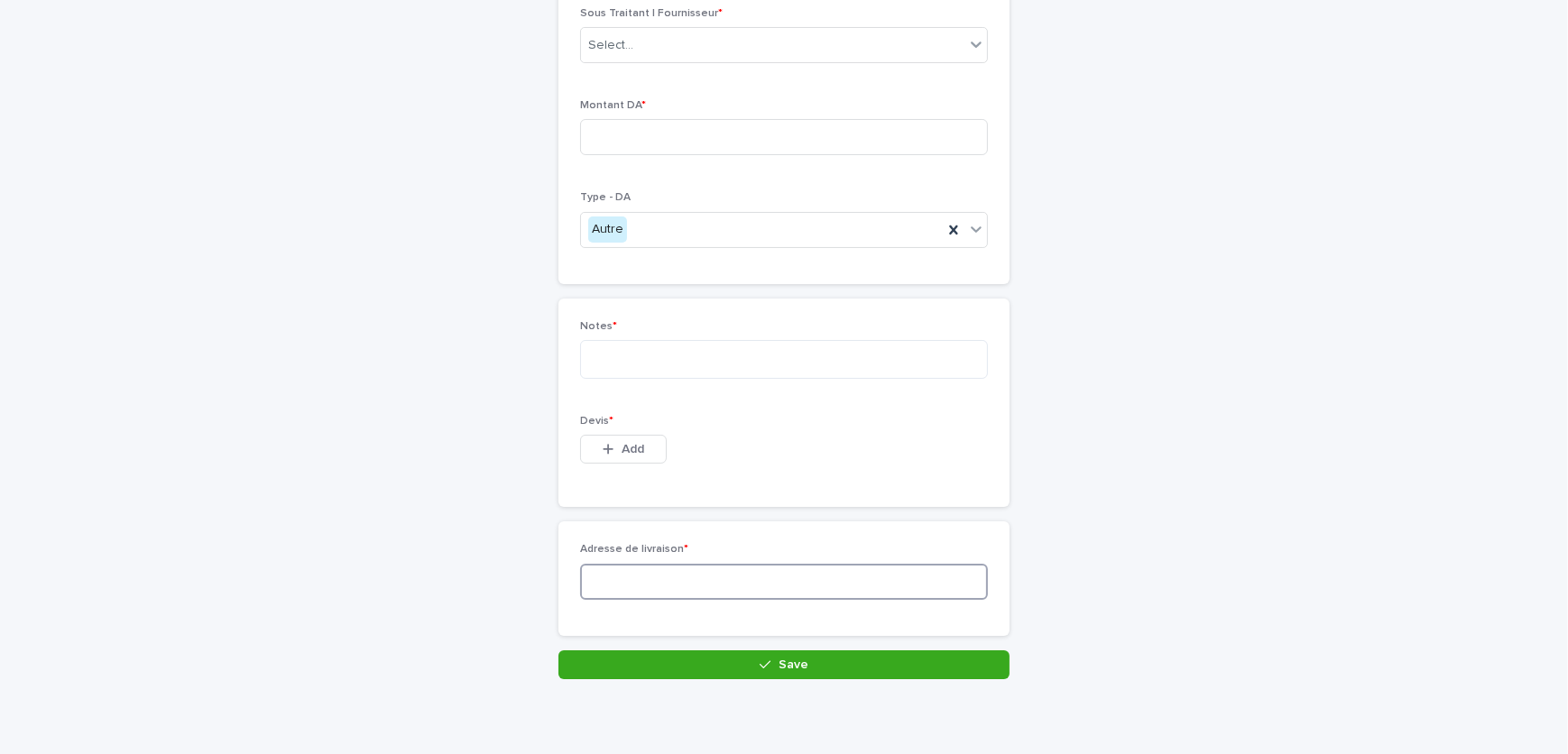 click at bounding box center [784, 582] 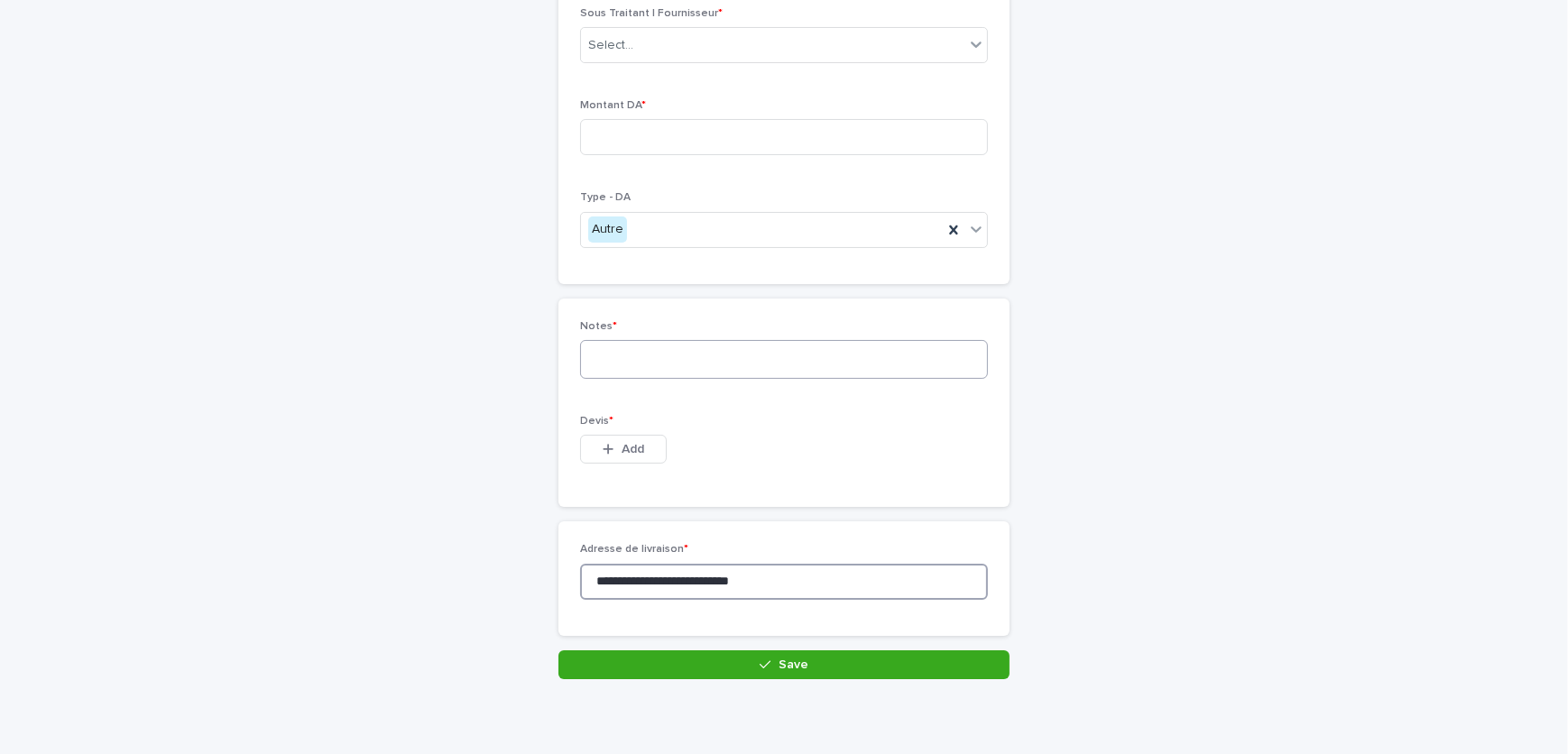 type on "**********" 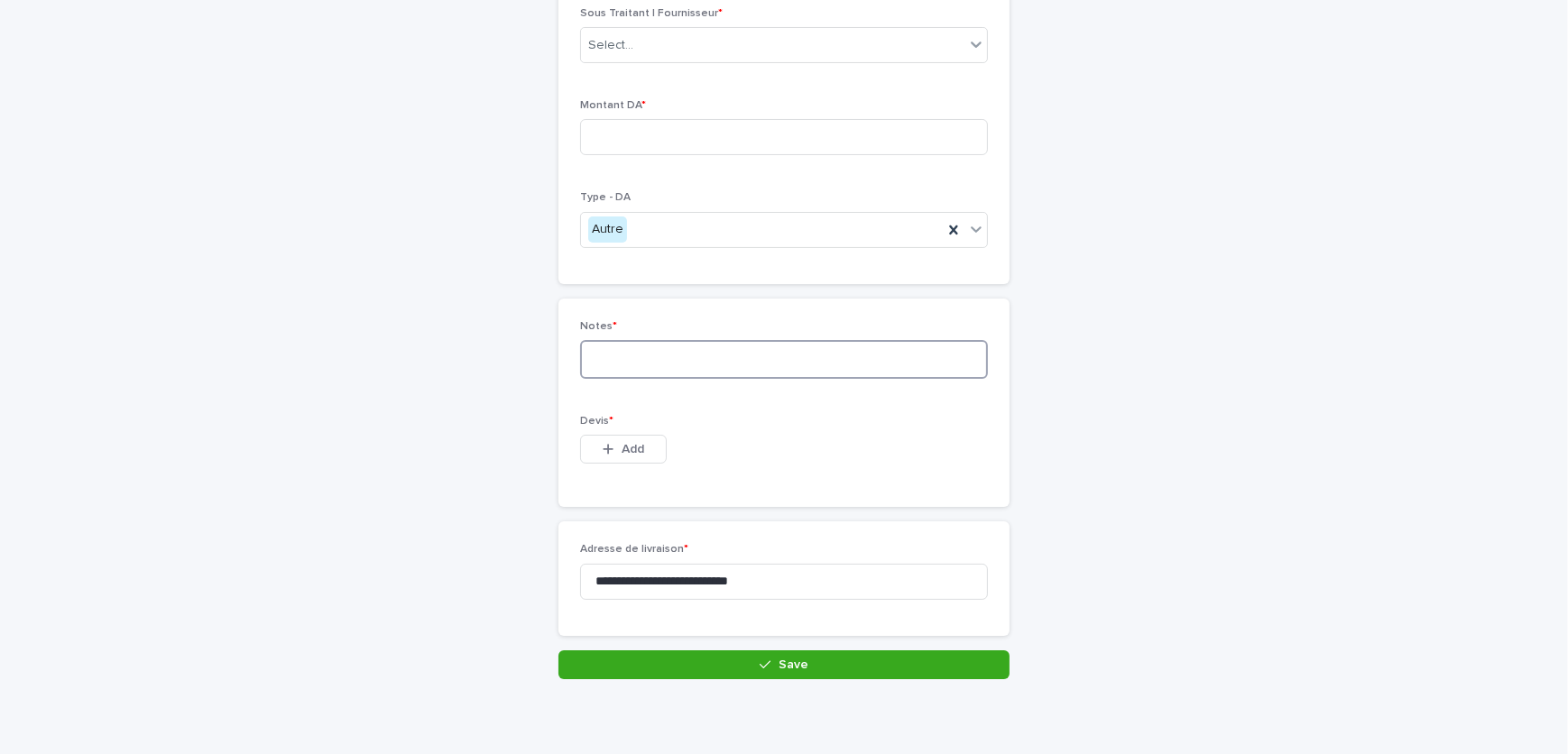 click at bounding box center [784, 359] 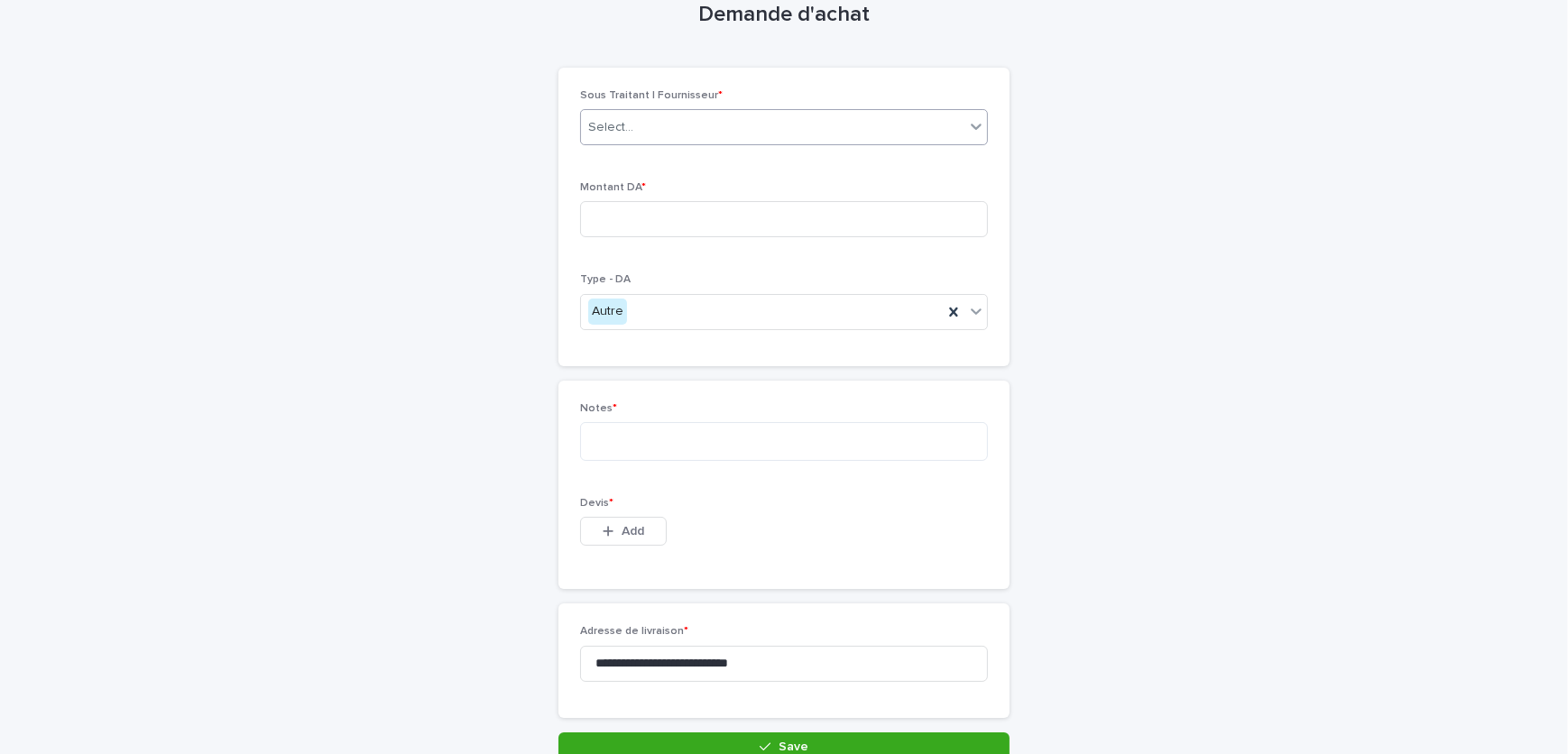 click on "Select..." at bounding box center (772, 127) 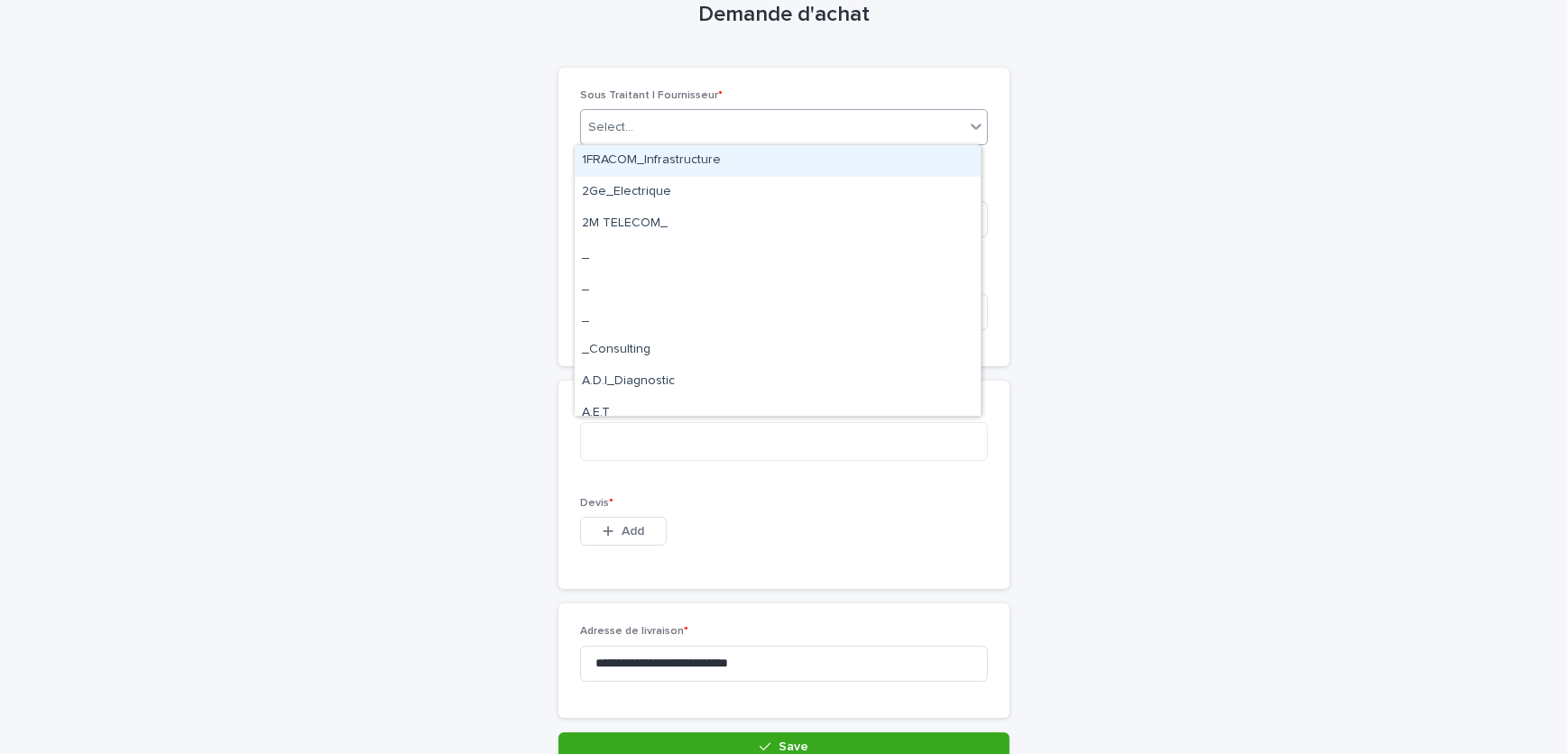click on "Select..." at bounding box center [772, 127] 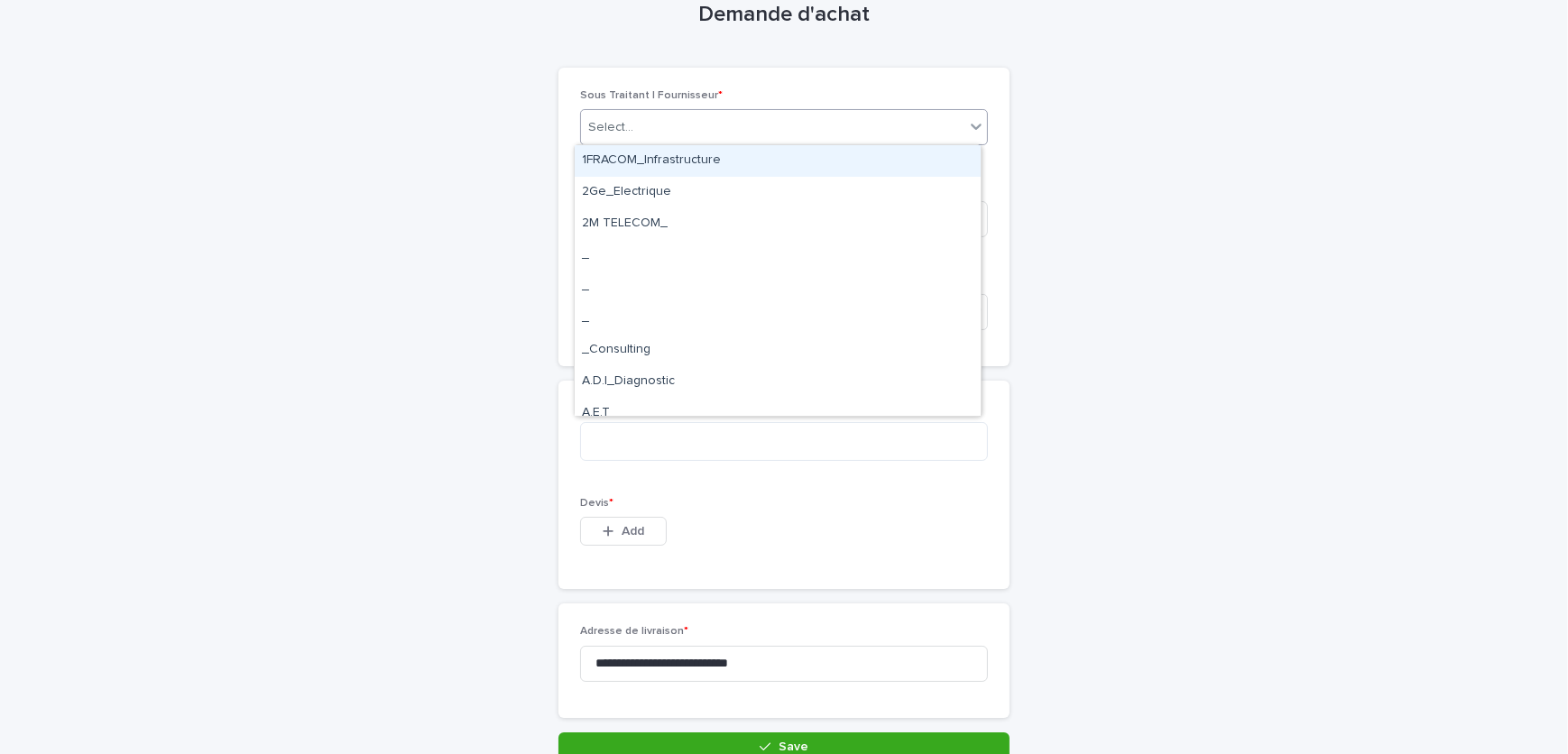 click on "Select..." at bounding box center (772, 127) 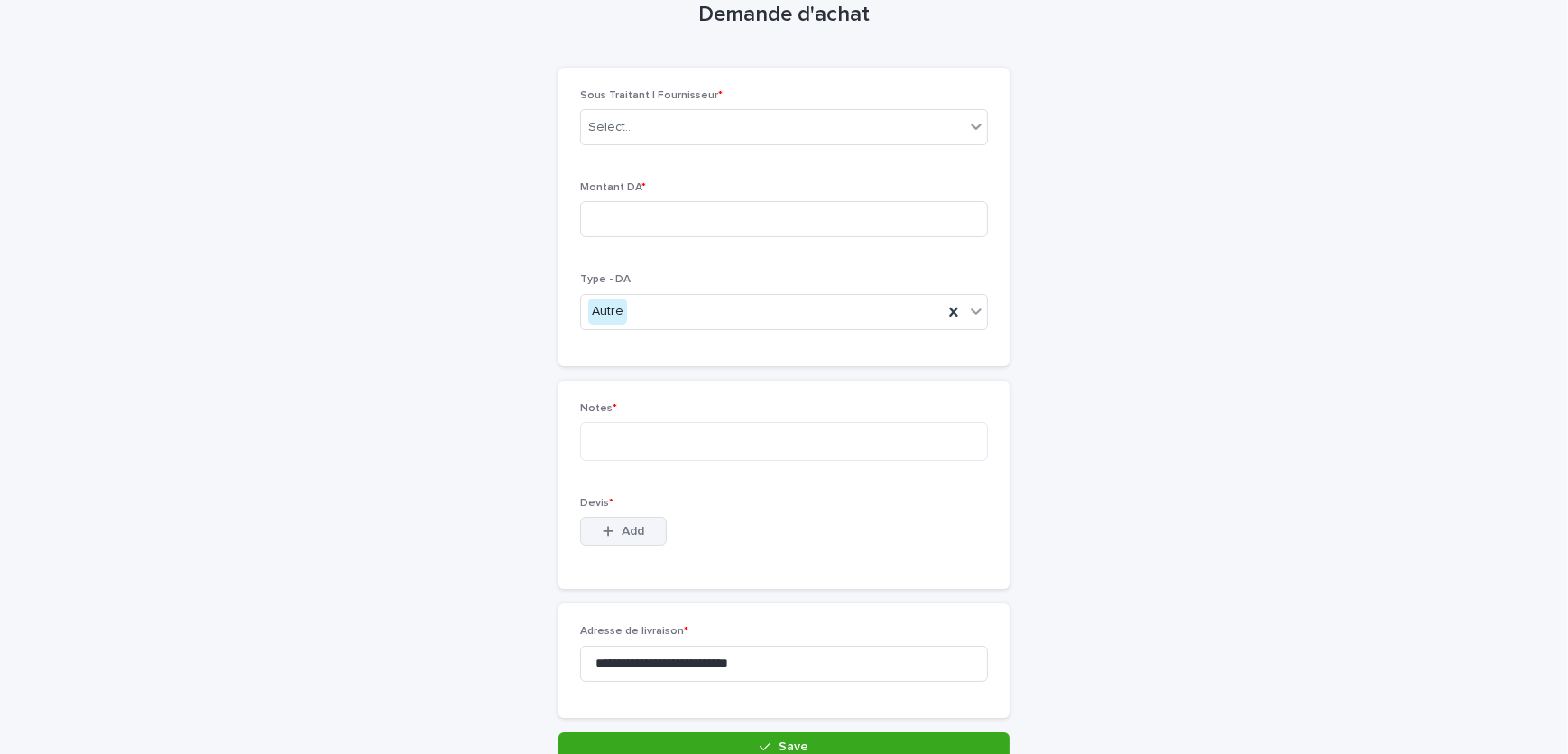 click on "Add" at bounding box center (632, 531) 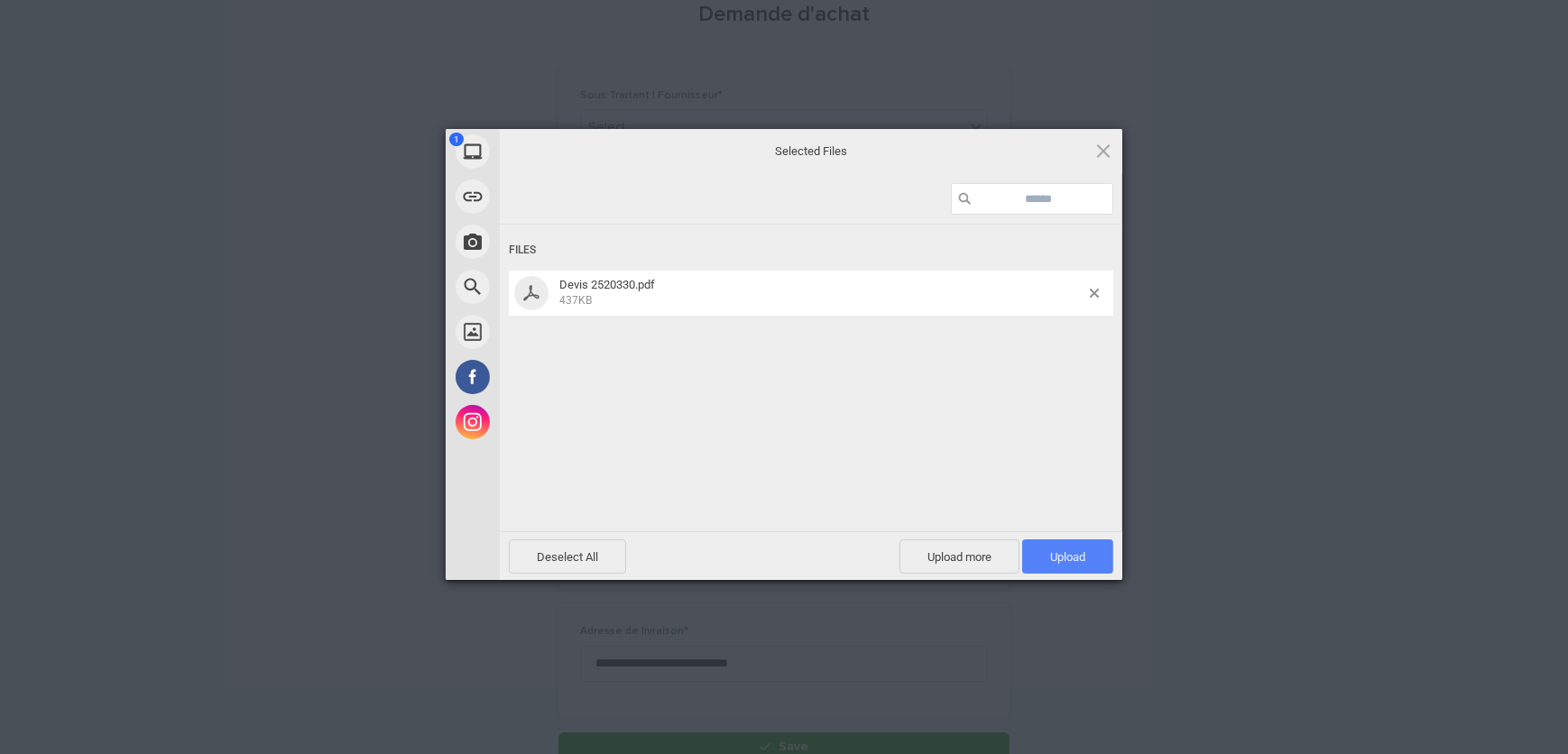 click on "Upload
1" at bounding box center [1067, 556] 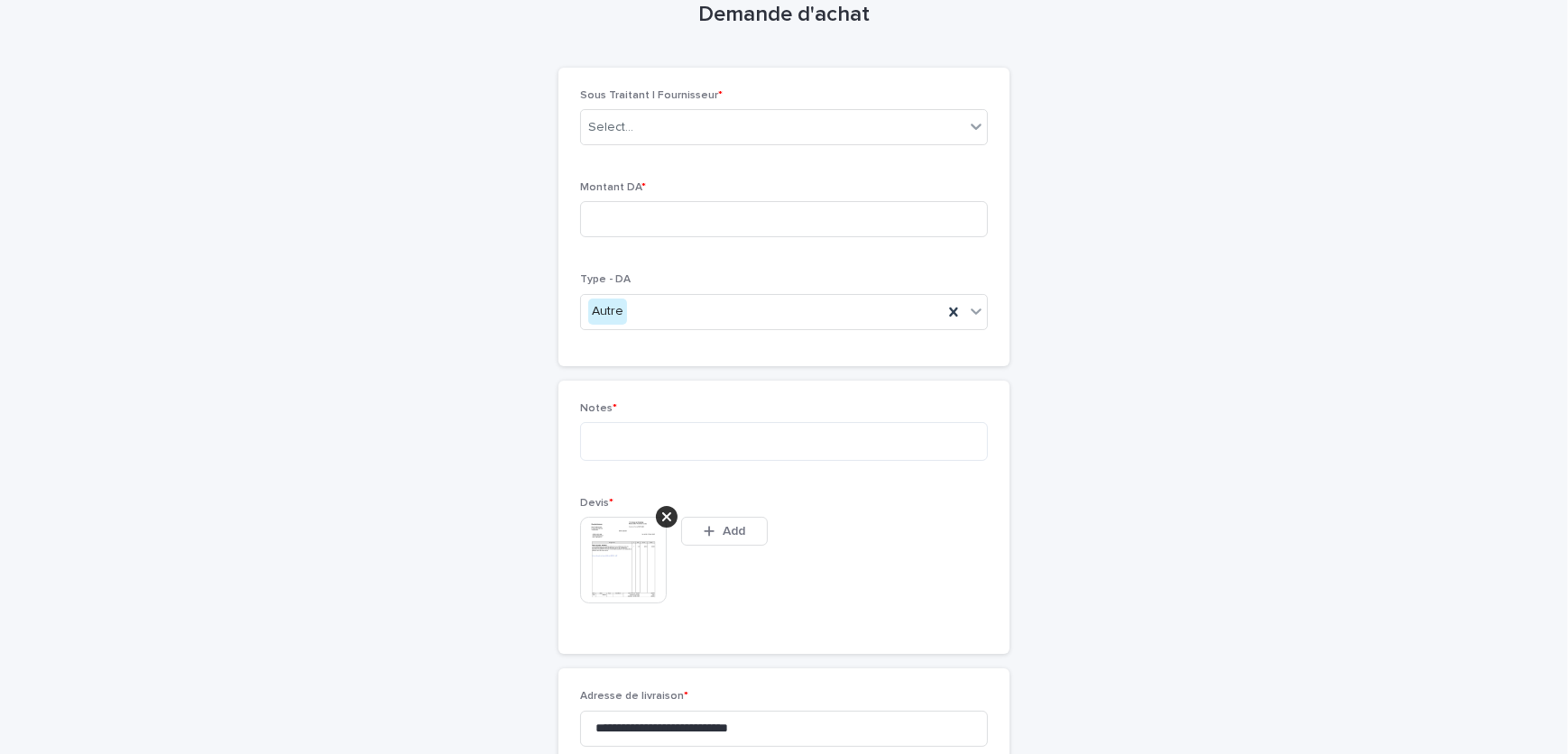 scroll, scrollTop: 126, scrollLeft: 0, axis: vertical 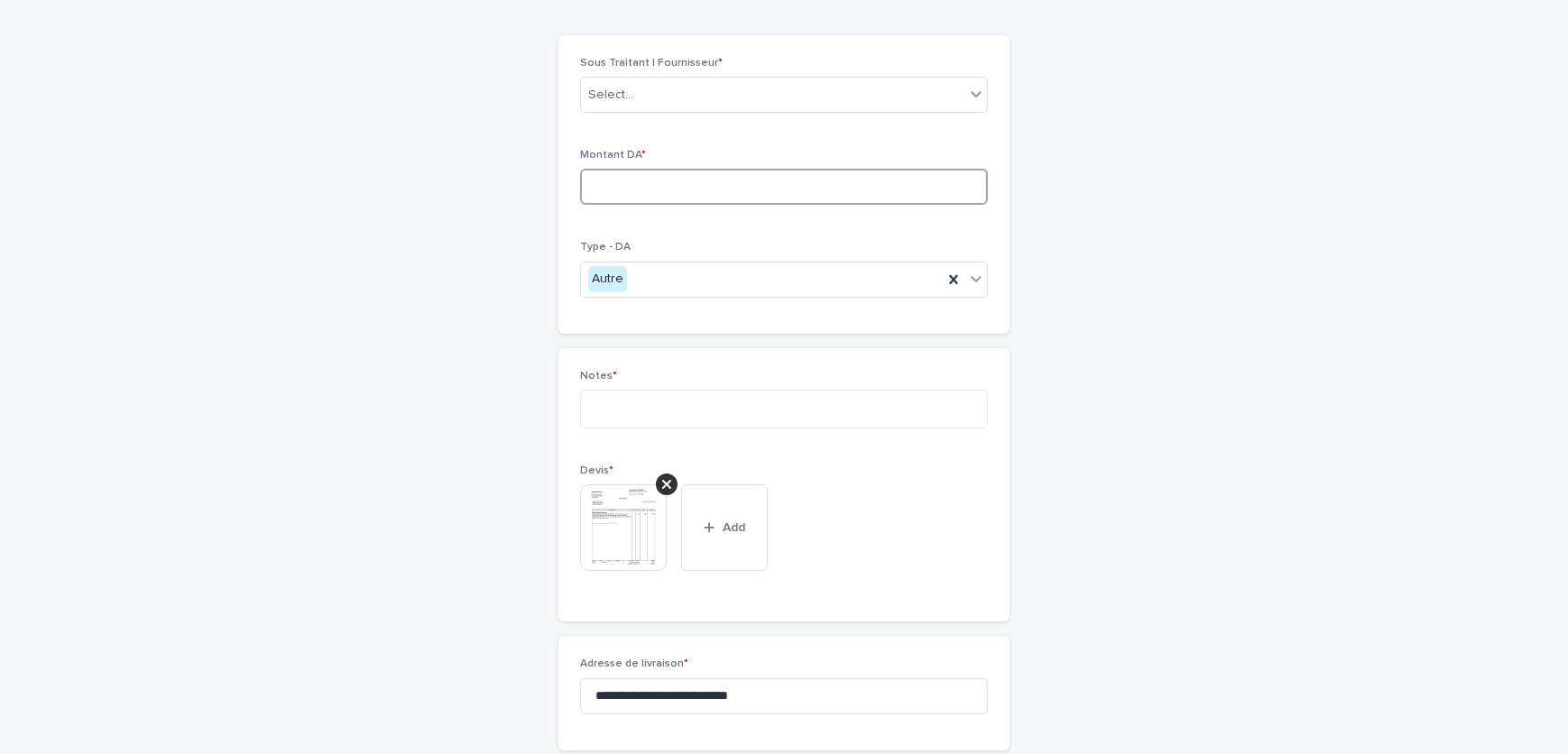 click at bounding box center (784, 187) 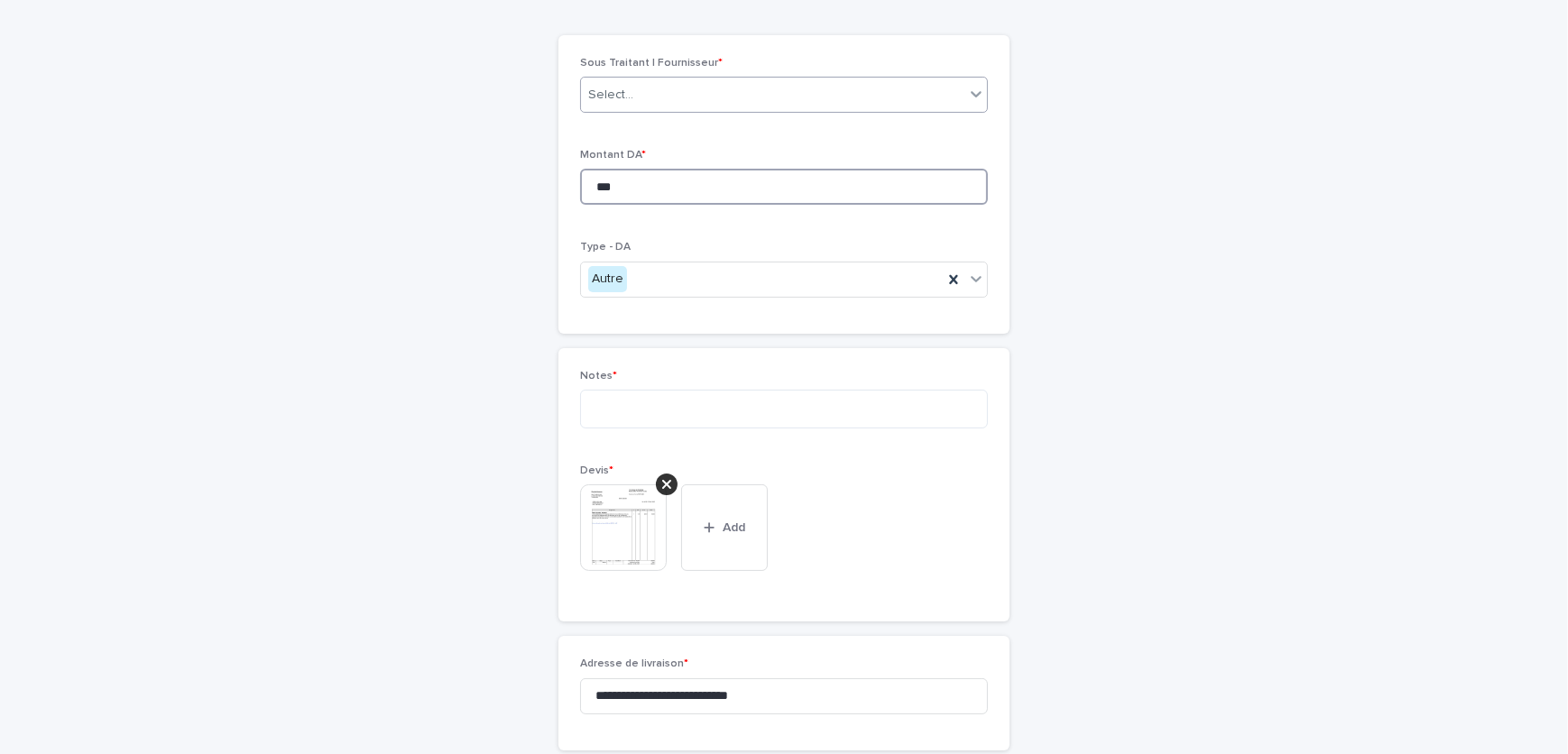 type on "***" 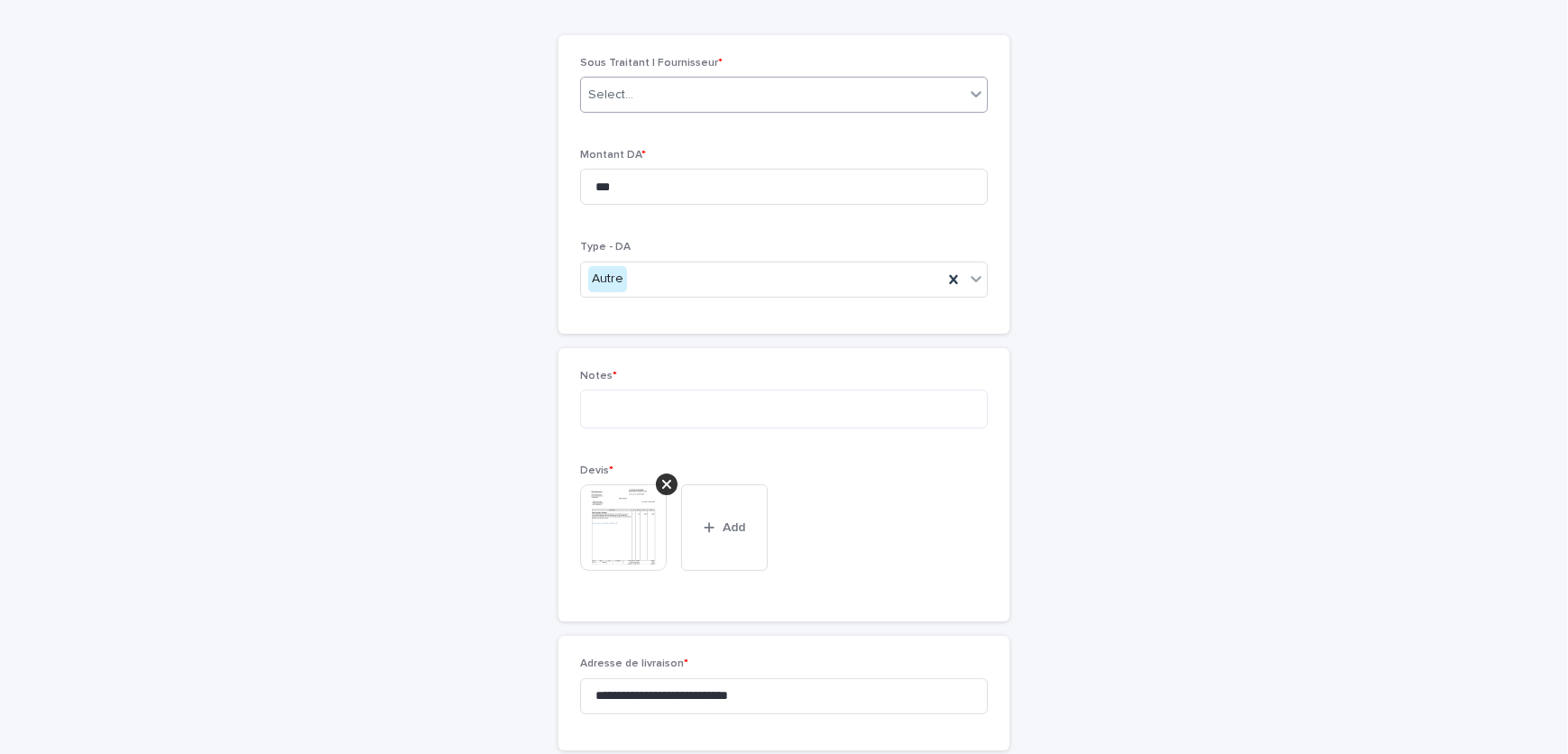 click on "Select..." at bounding box center (772, 95) 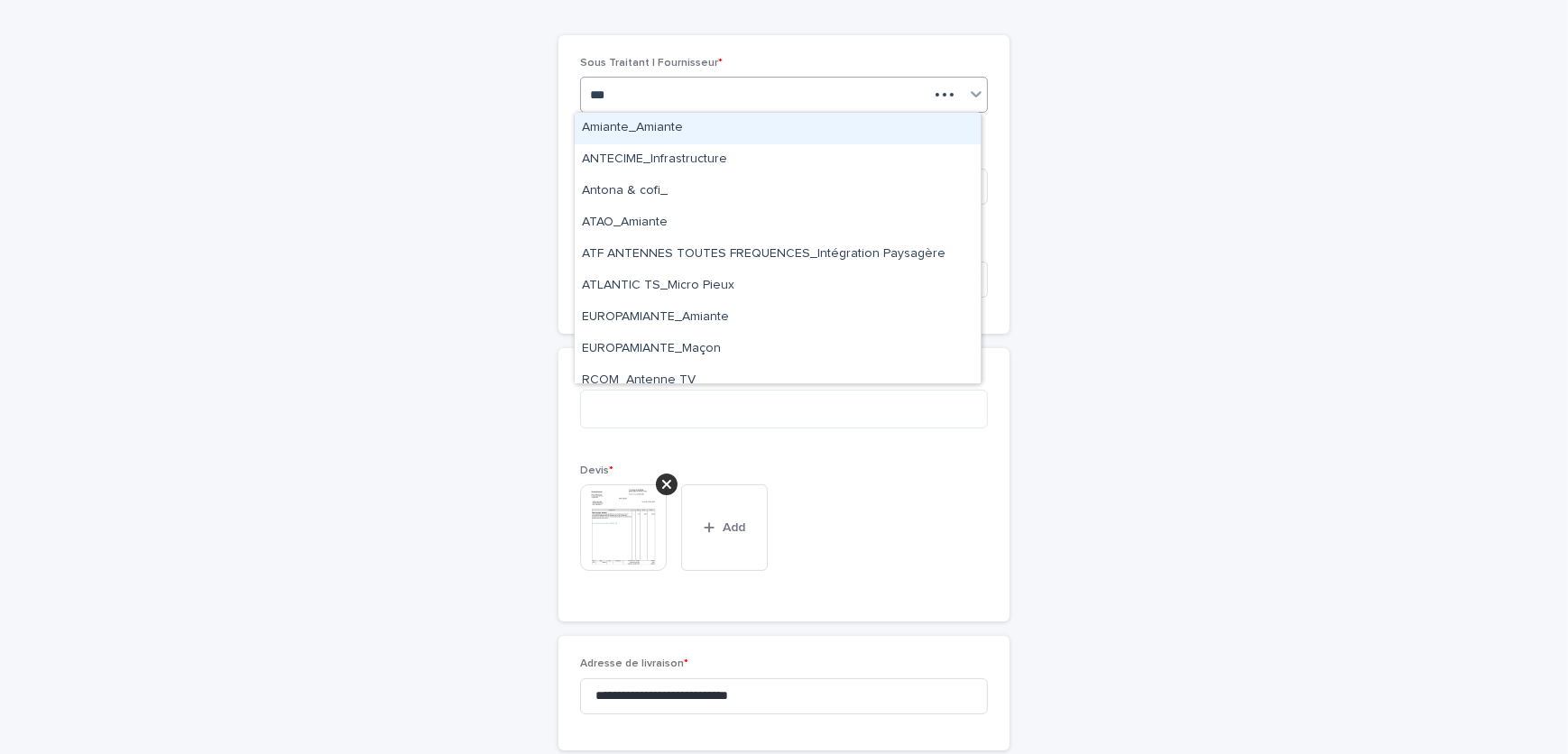 type on "****" 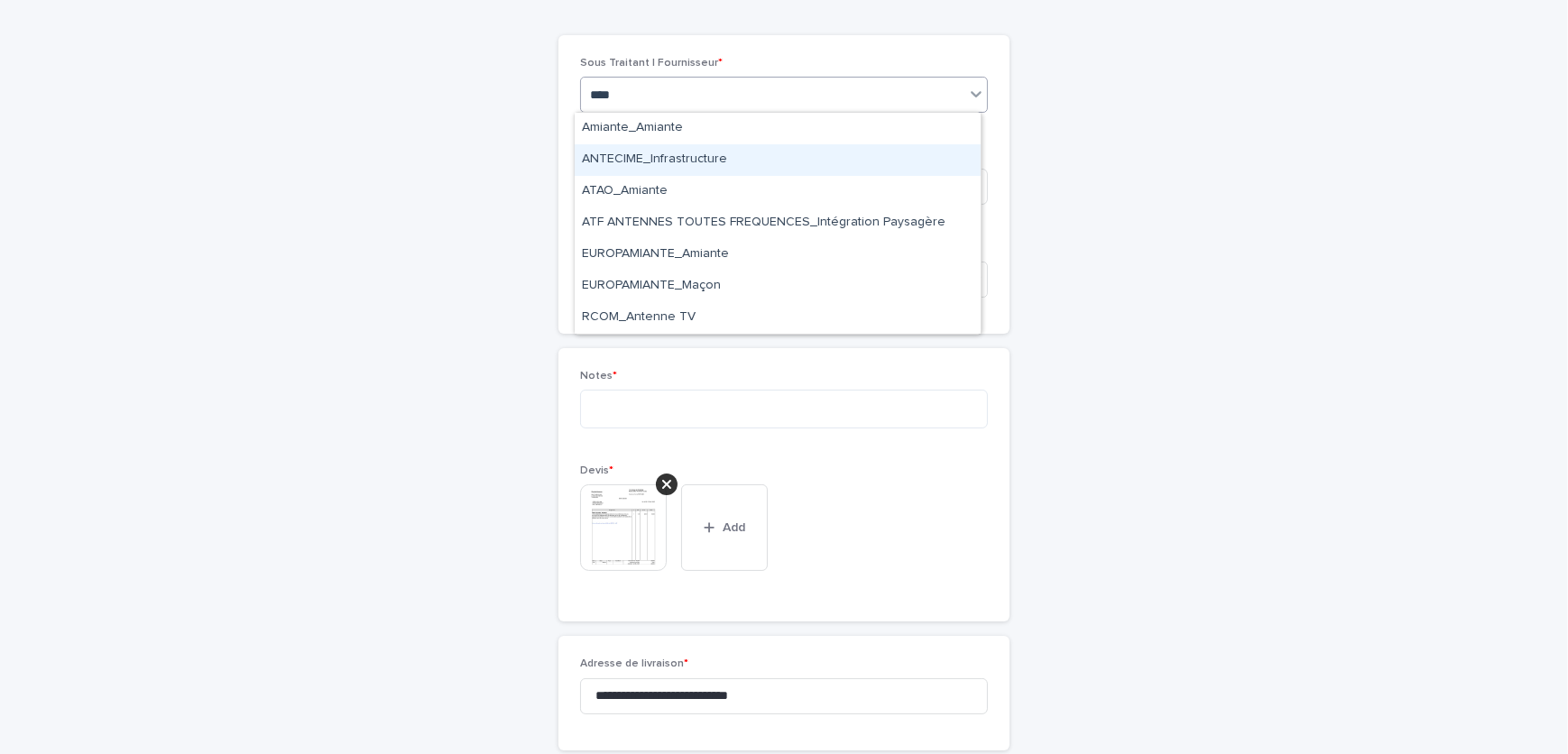 click on "ANTECIME_Infrastructure" at bounding box center (778, 160) 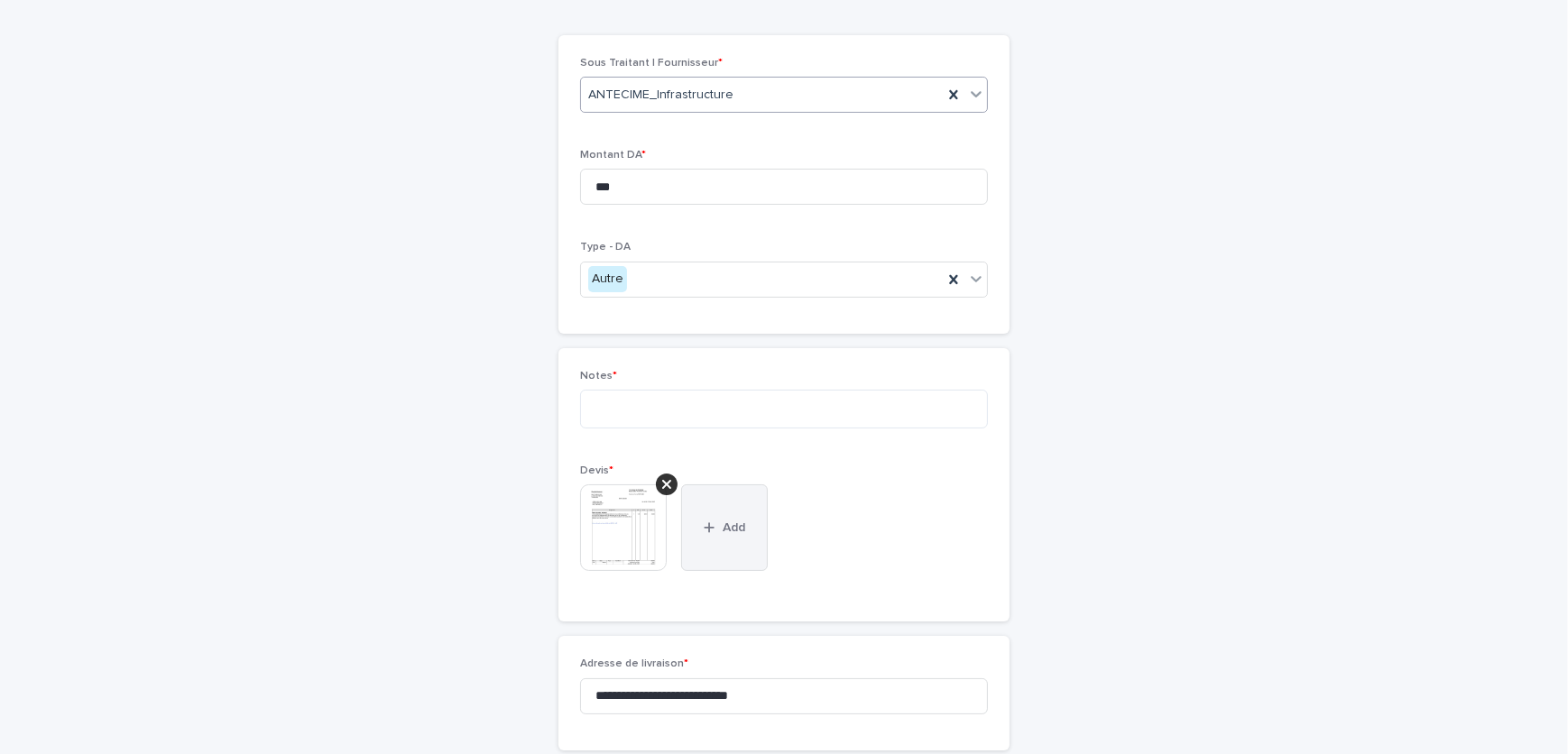 scroll, scrollTop: 254, scrollLeft: 0, axis: vertical 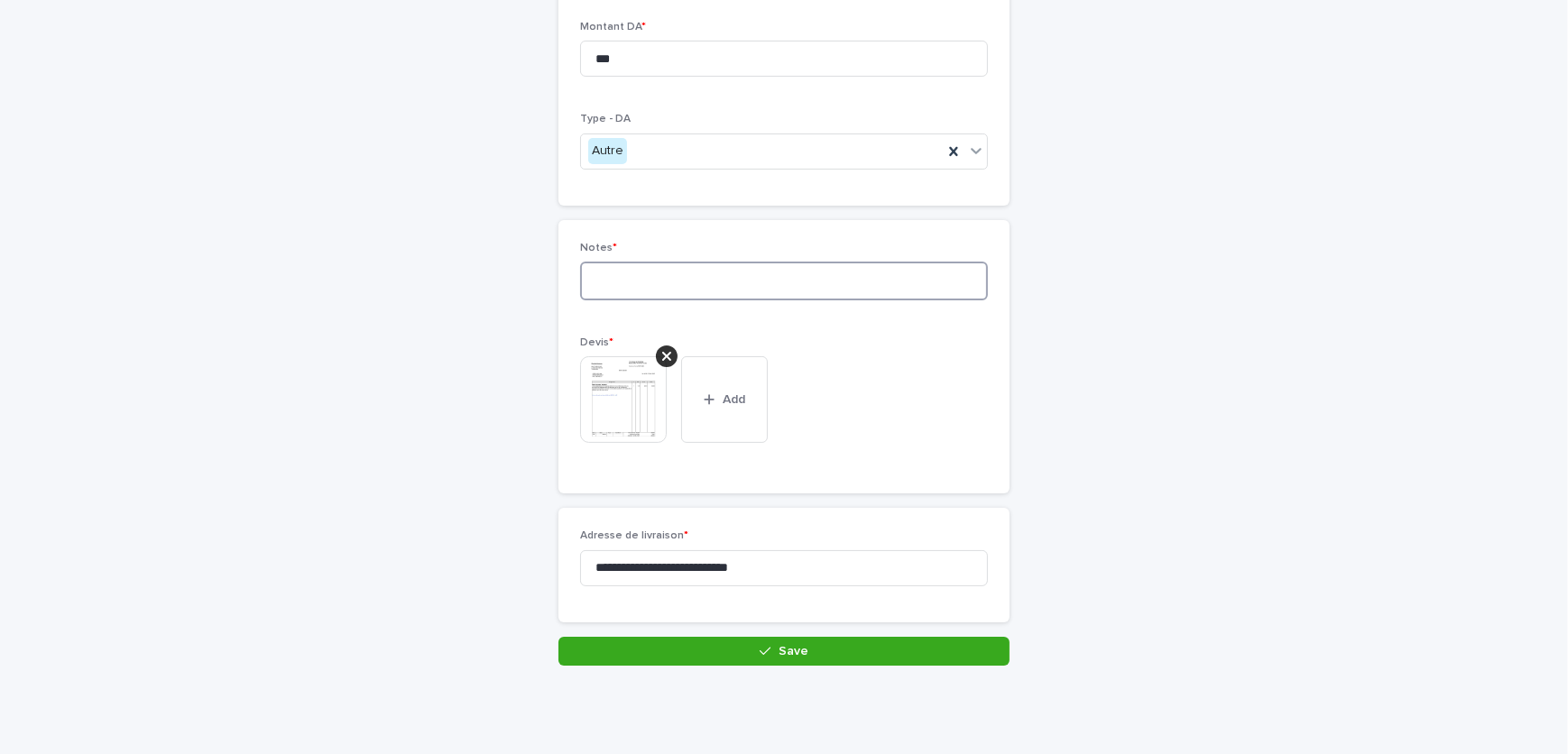 click at bounding box center [784, 280] 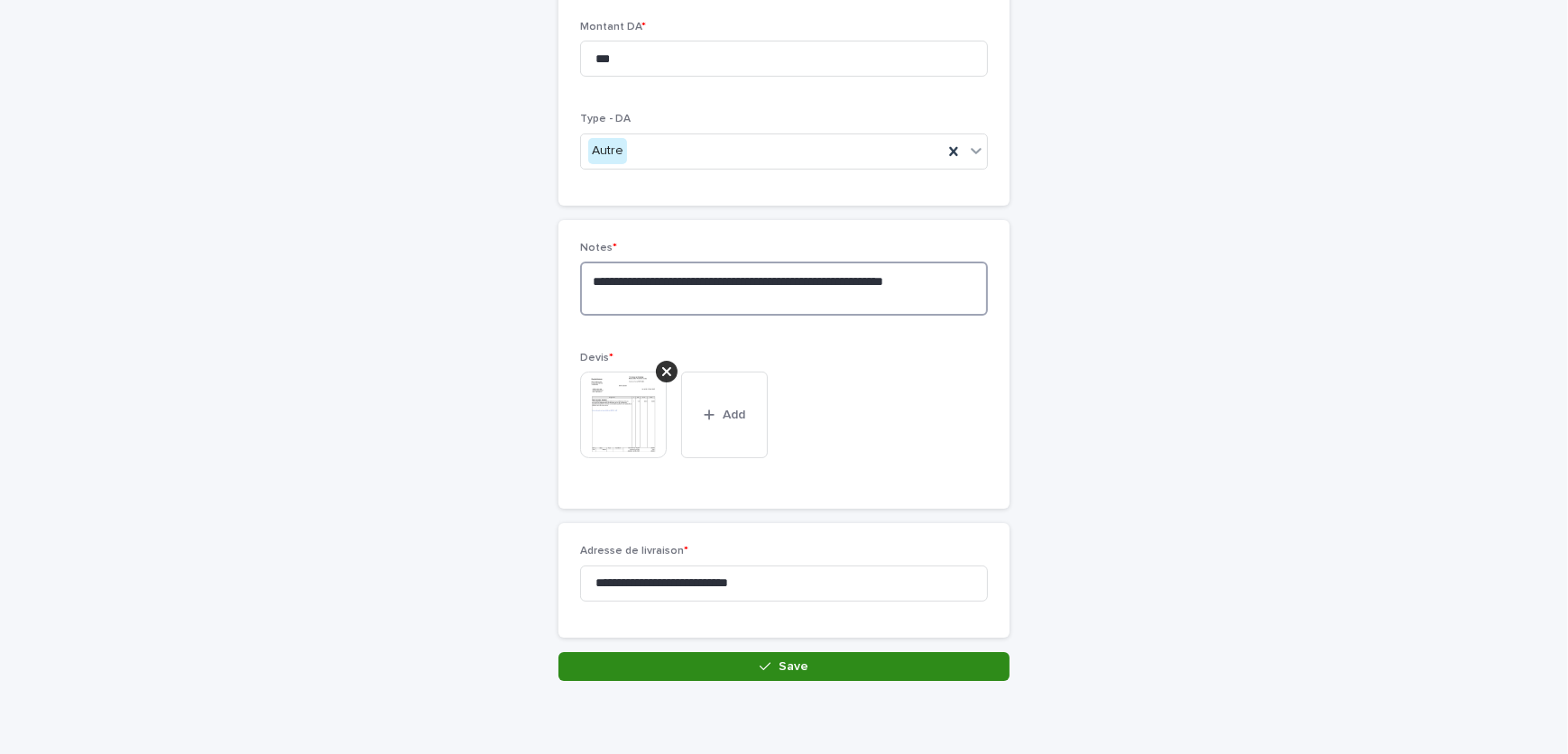 type on "**********" 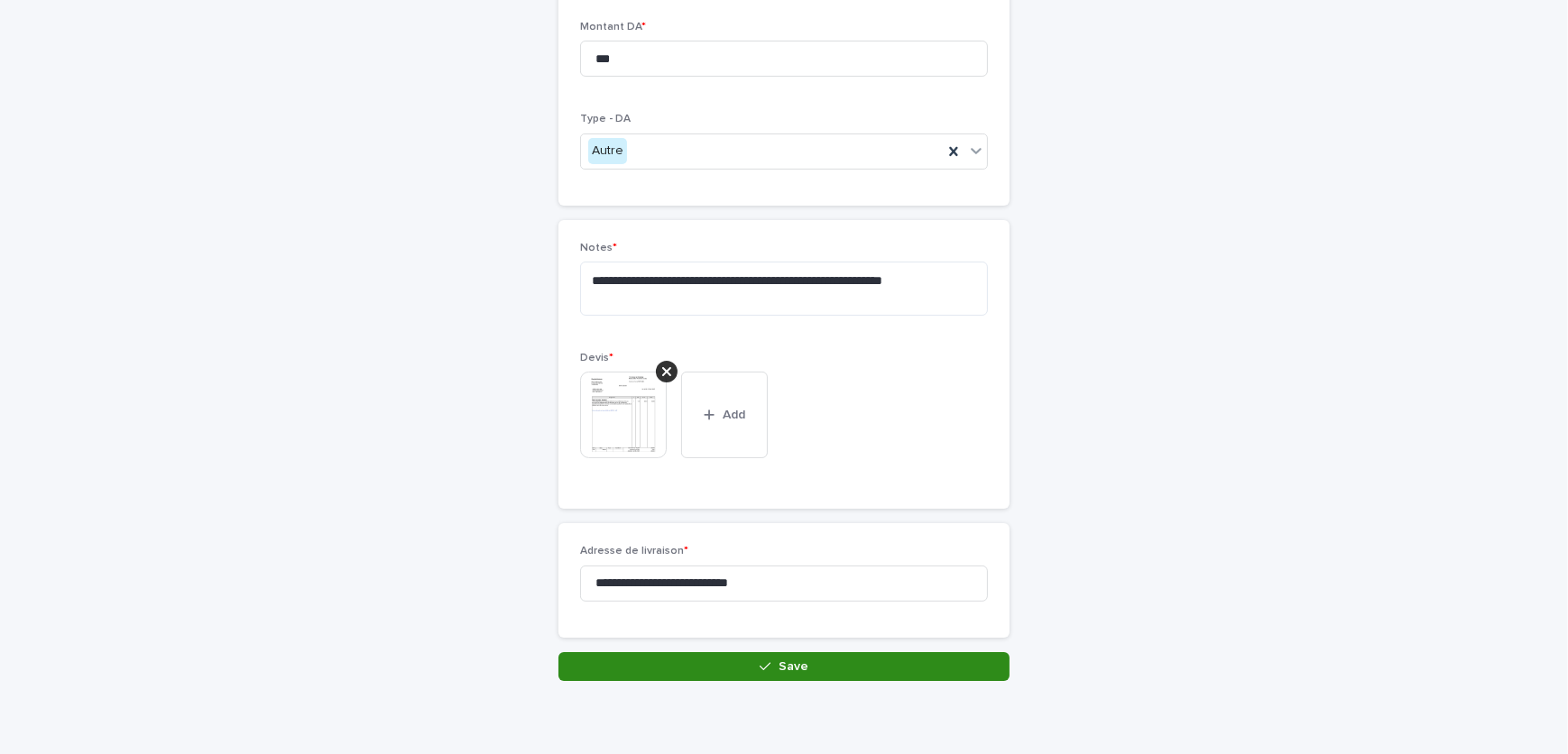 click on "Save" at bounding box center (784, 667) 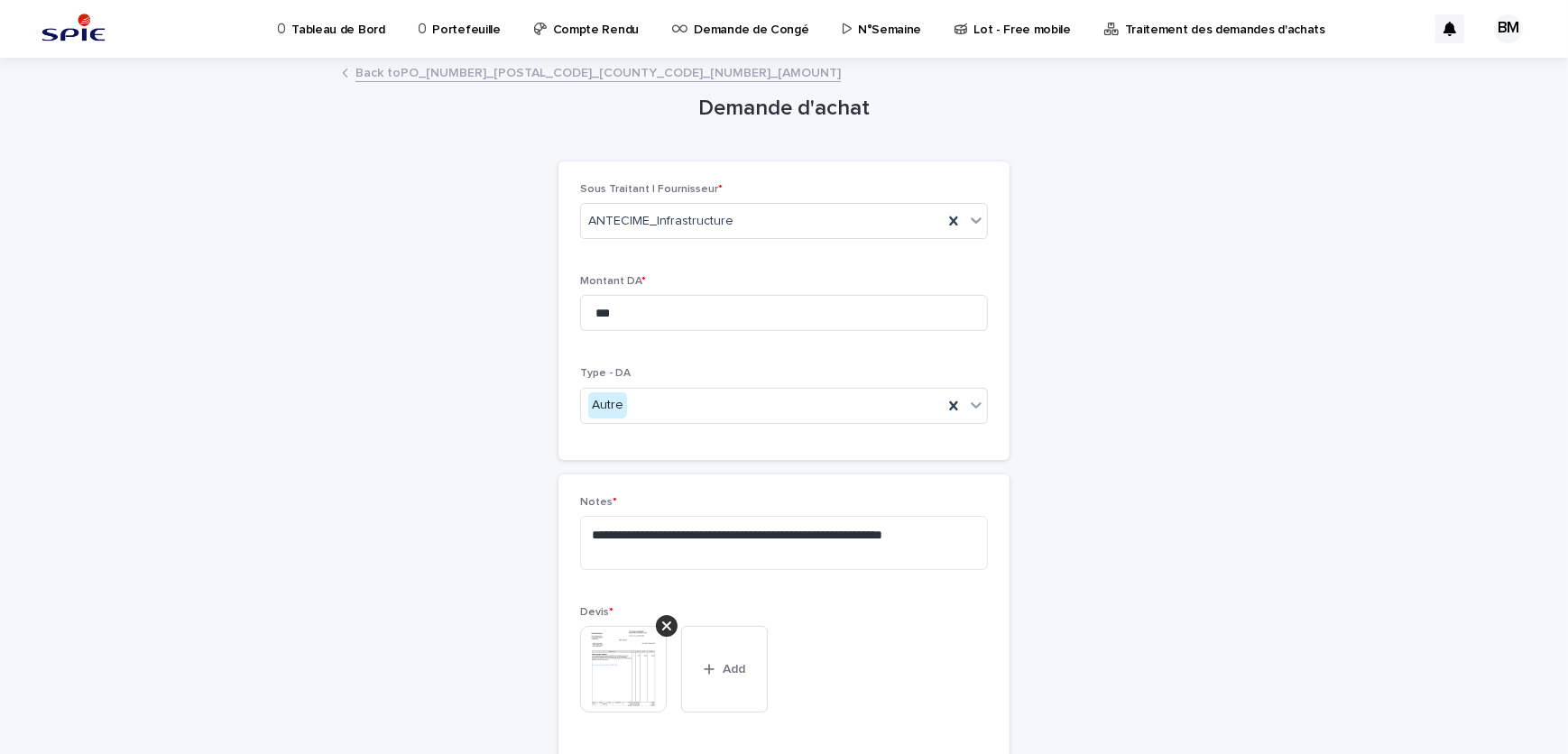 scroll, scrollTop: 296, scrollLeft: 0, axis: vertical 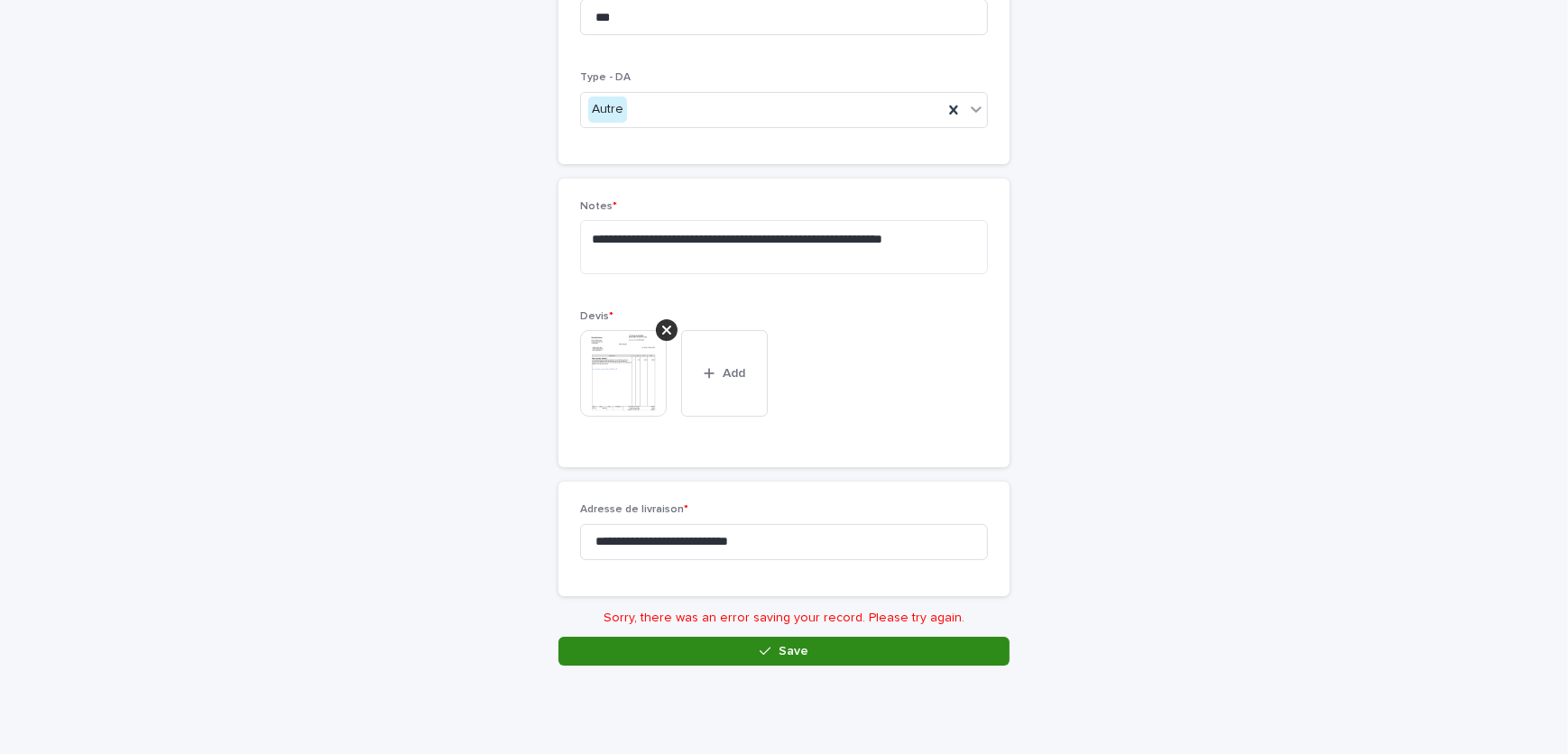 click on "**********" at bounding box center [784, 215] 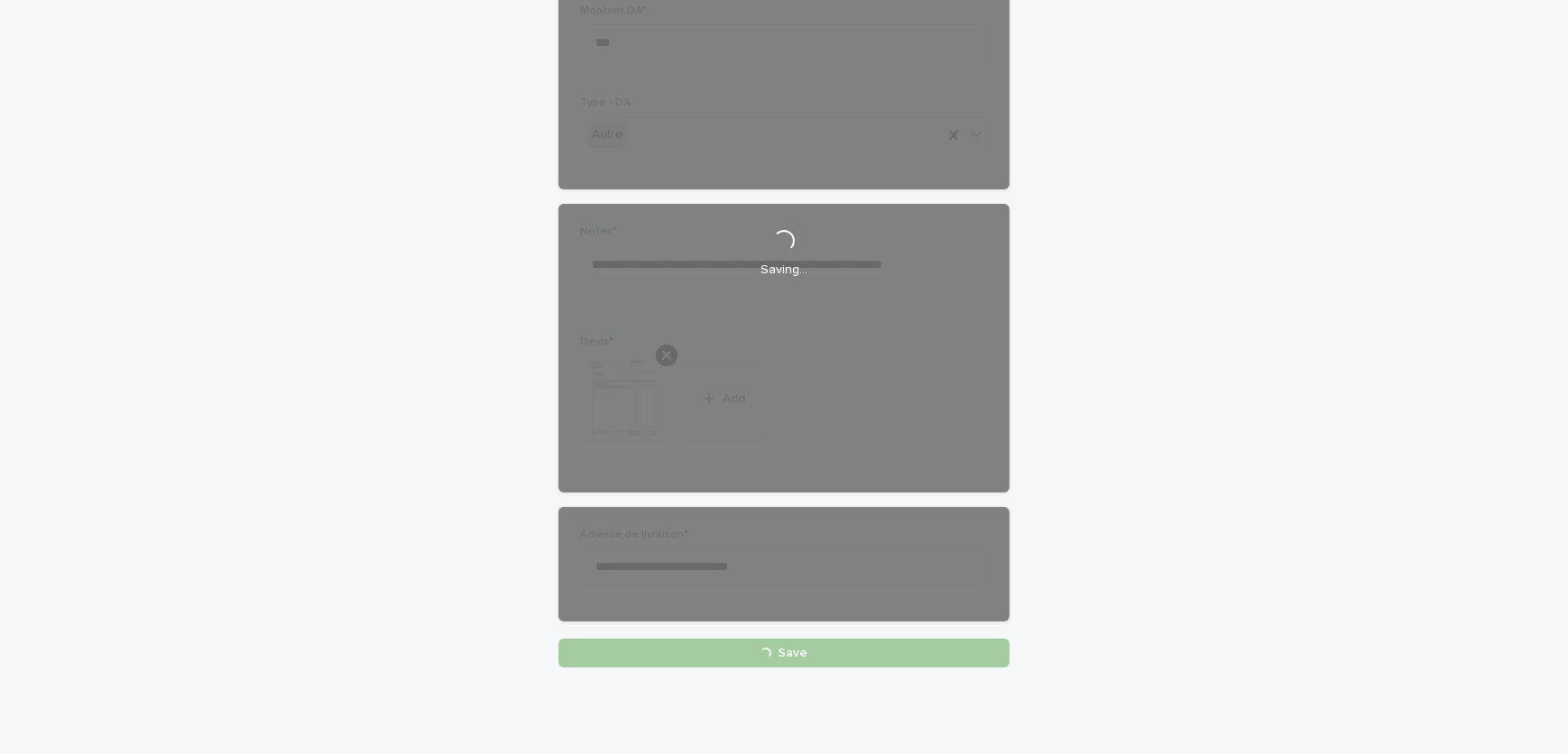 scroll, scrollTop: 271, scrollLeft: 0, axis: vertical 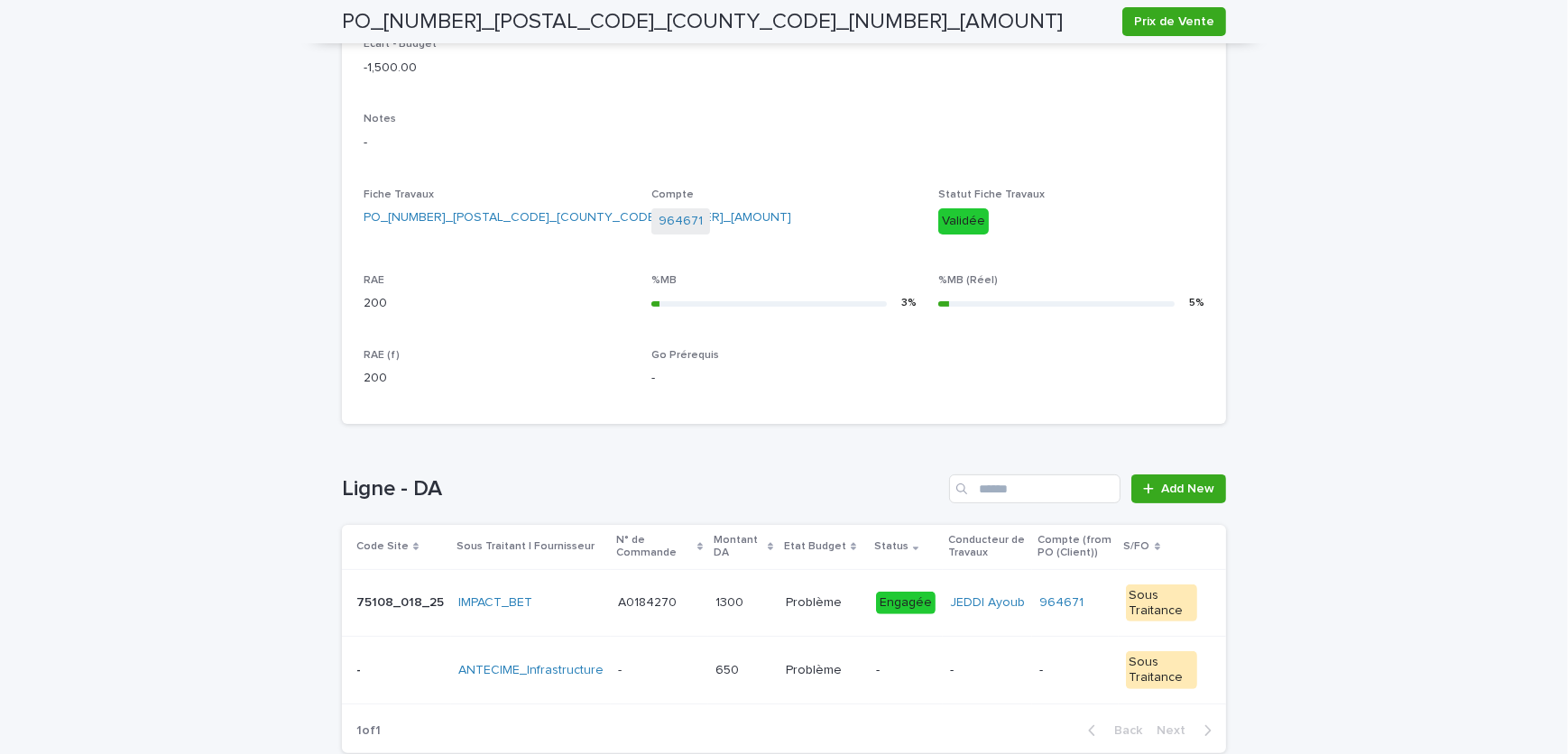 click on "650 650" at bounding box center (743, 670) 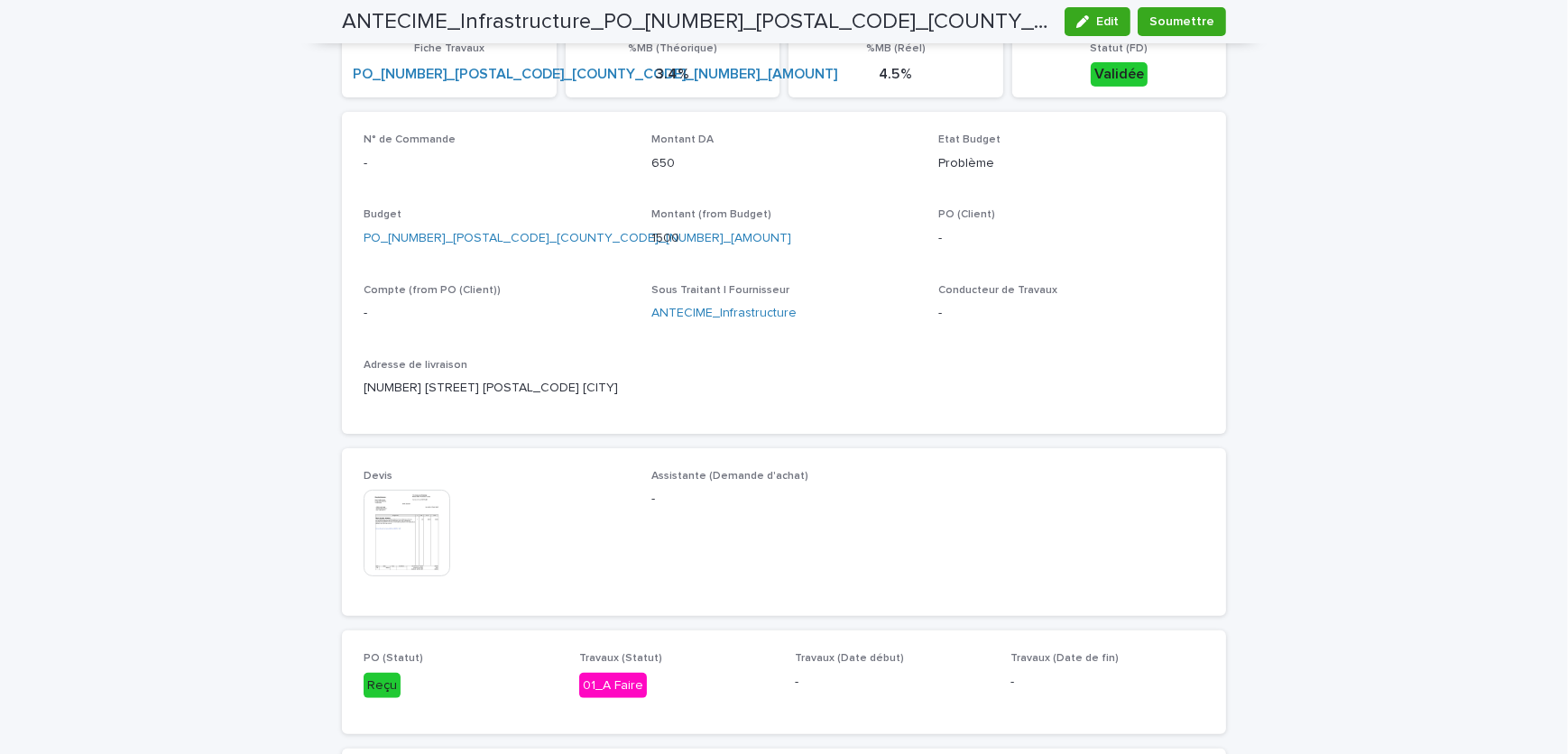scroll, scrollTop: 305, scrollLeft: 0, axis: vertical 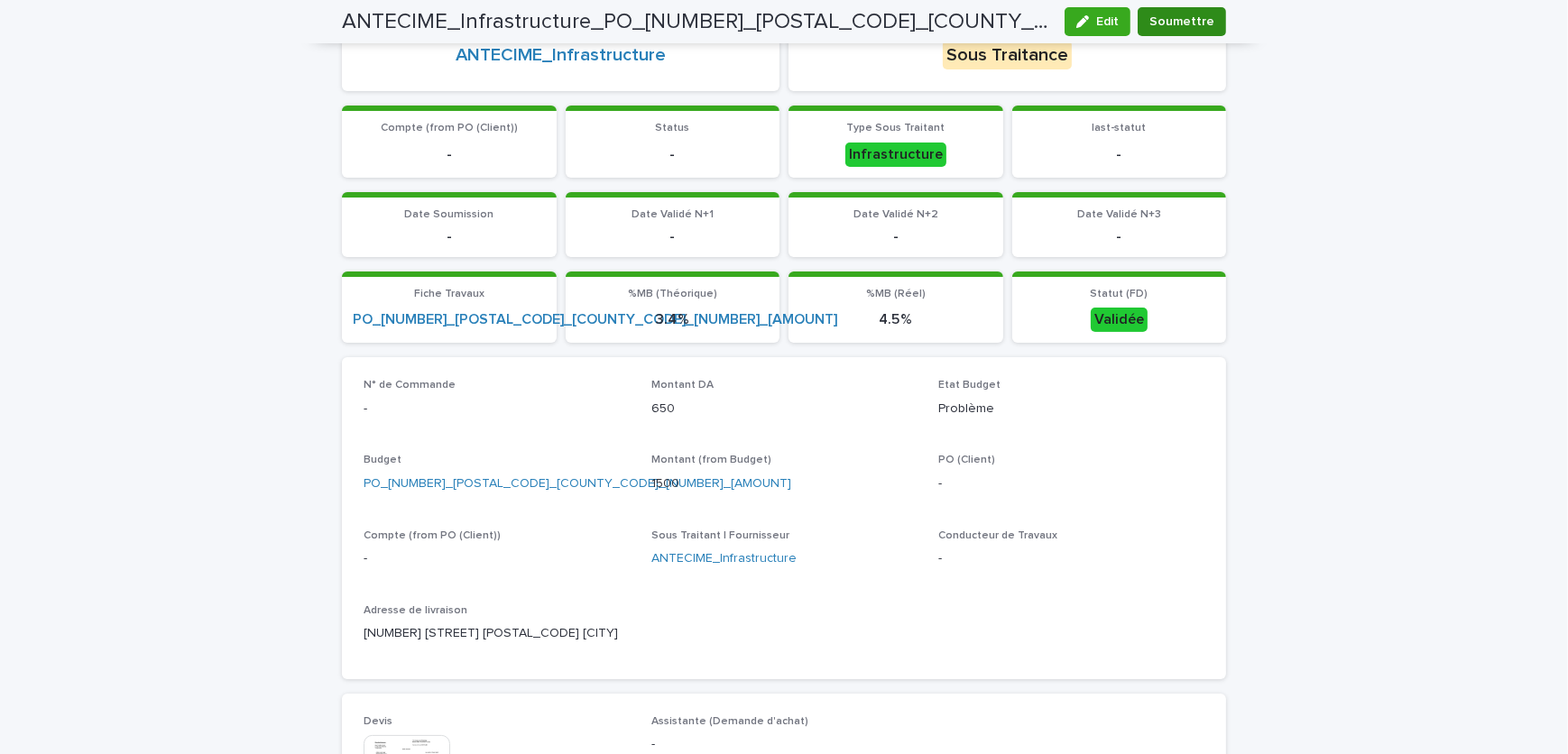 click on "Soumettre" at bounding box center [1182, 22] 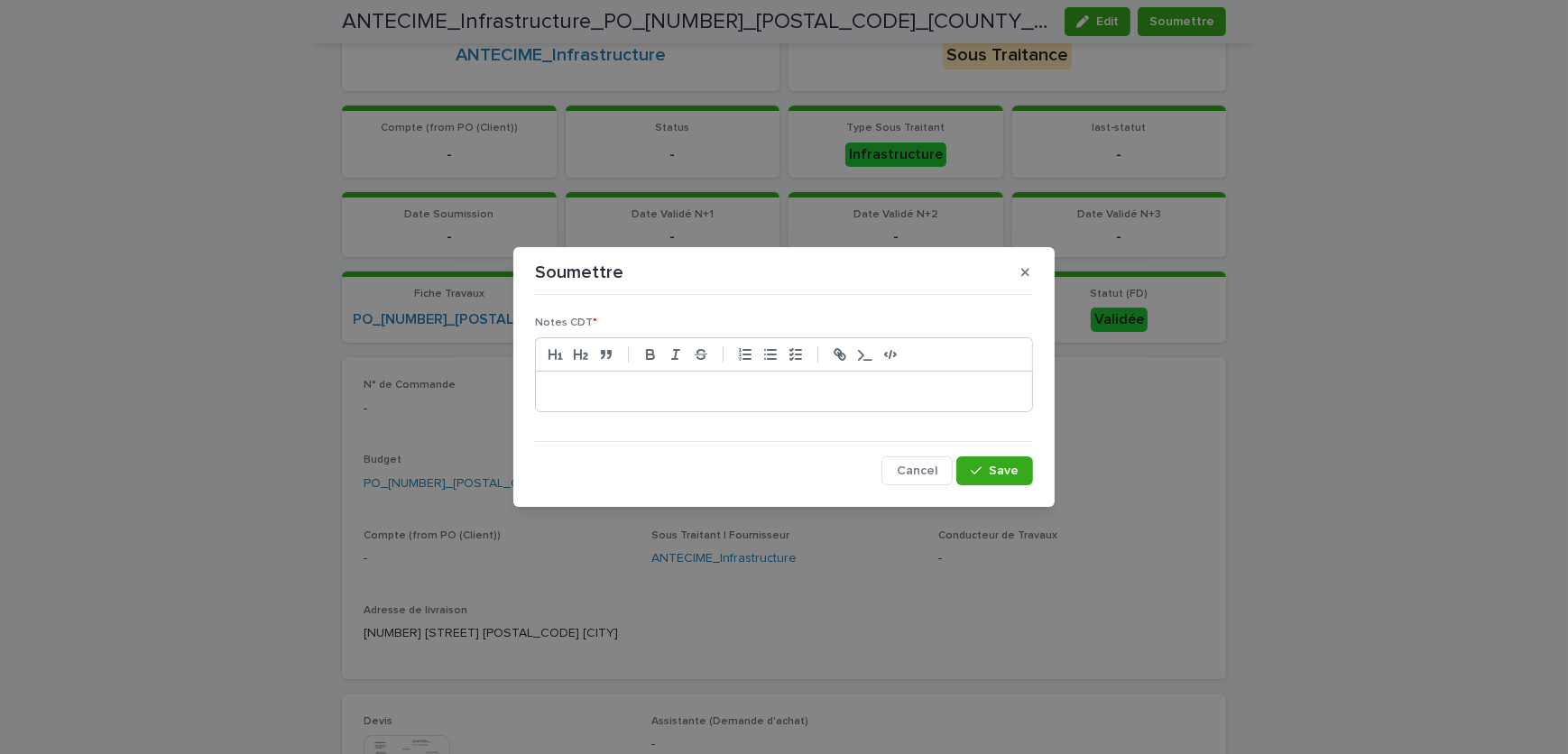 click at bounding box center (784, 391) 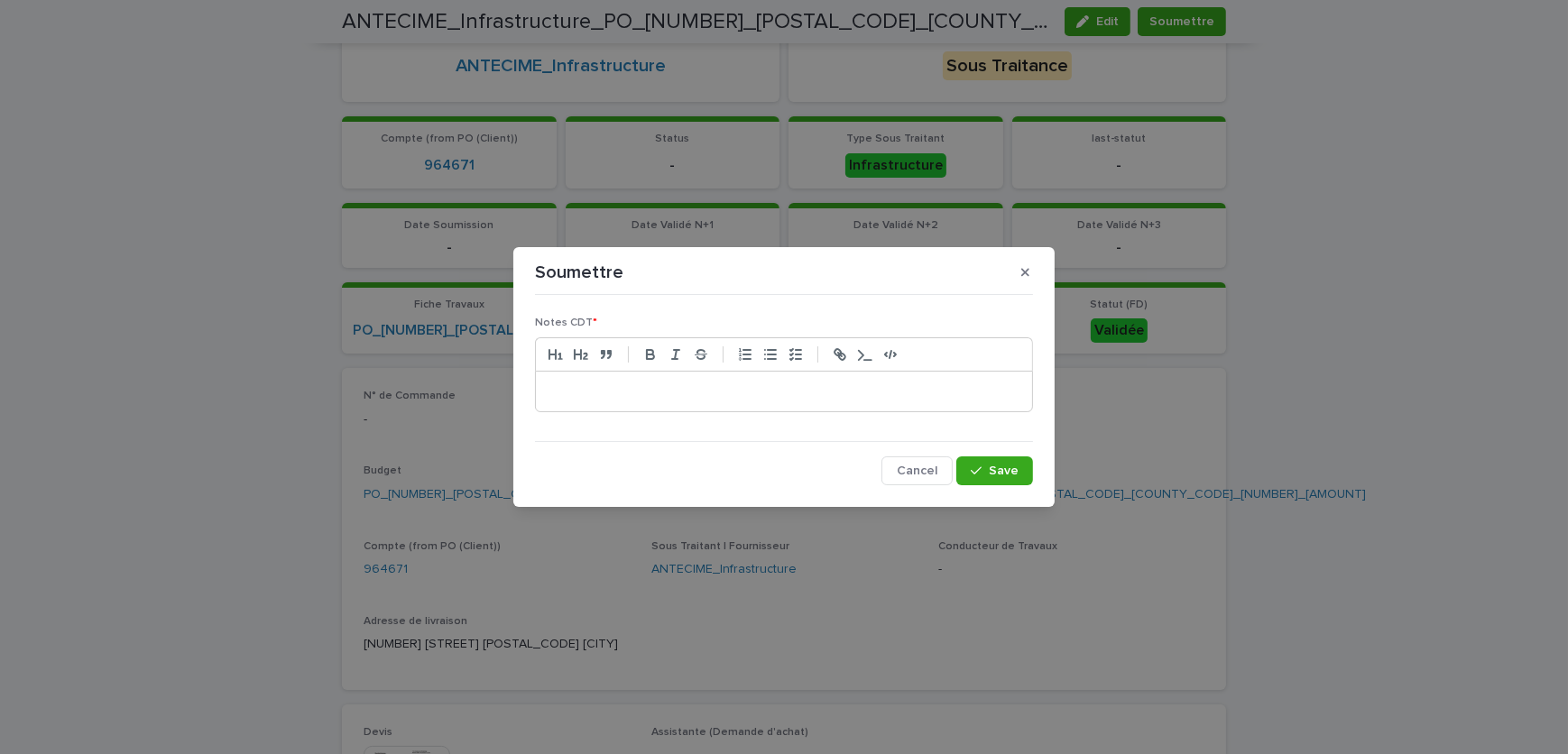 scroll, scrollTop: 305, scrollLeft: 0, axis: vertical 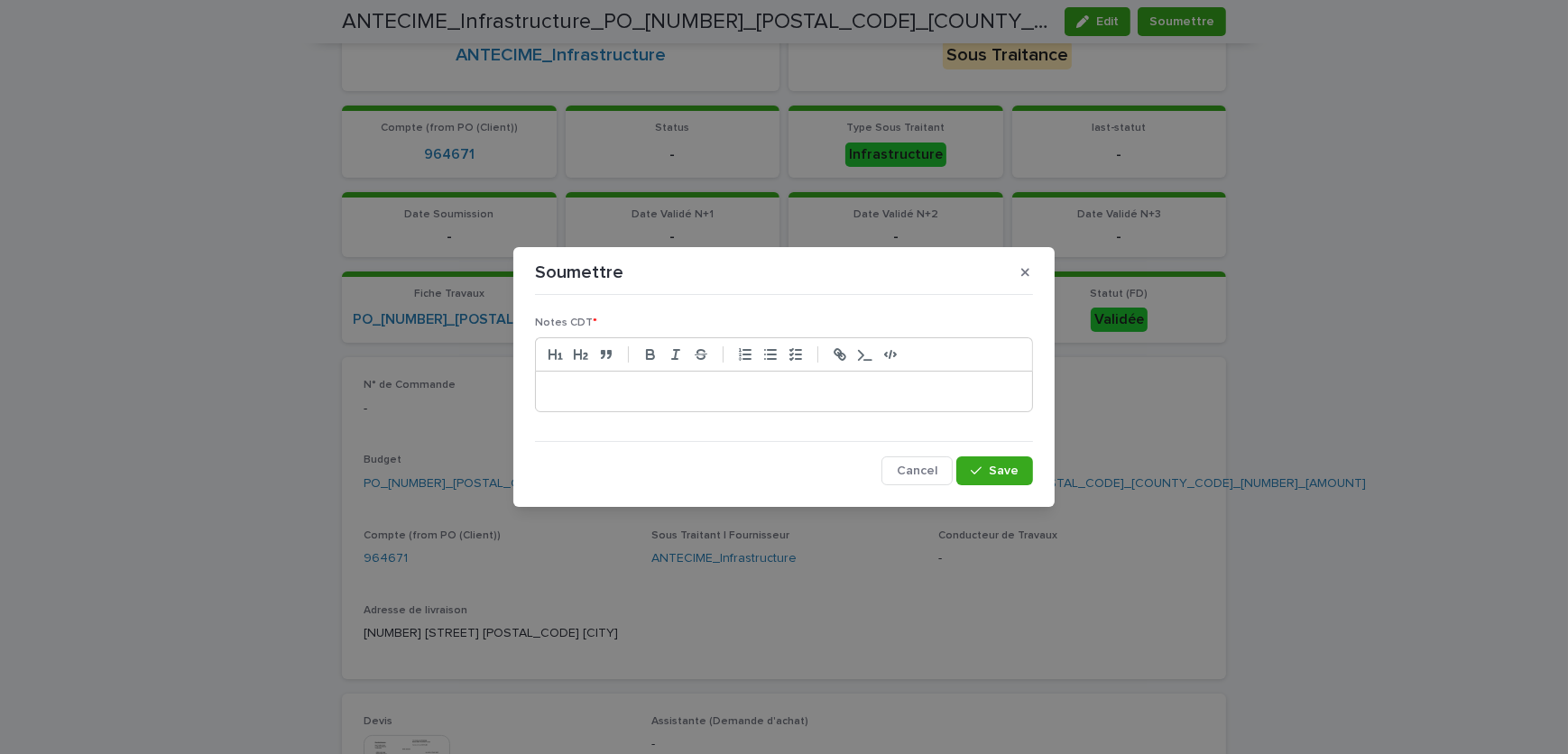 click at bounding box center (784, 391) 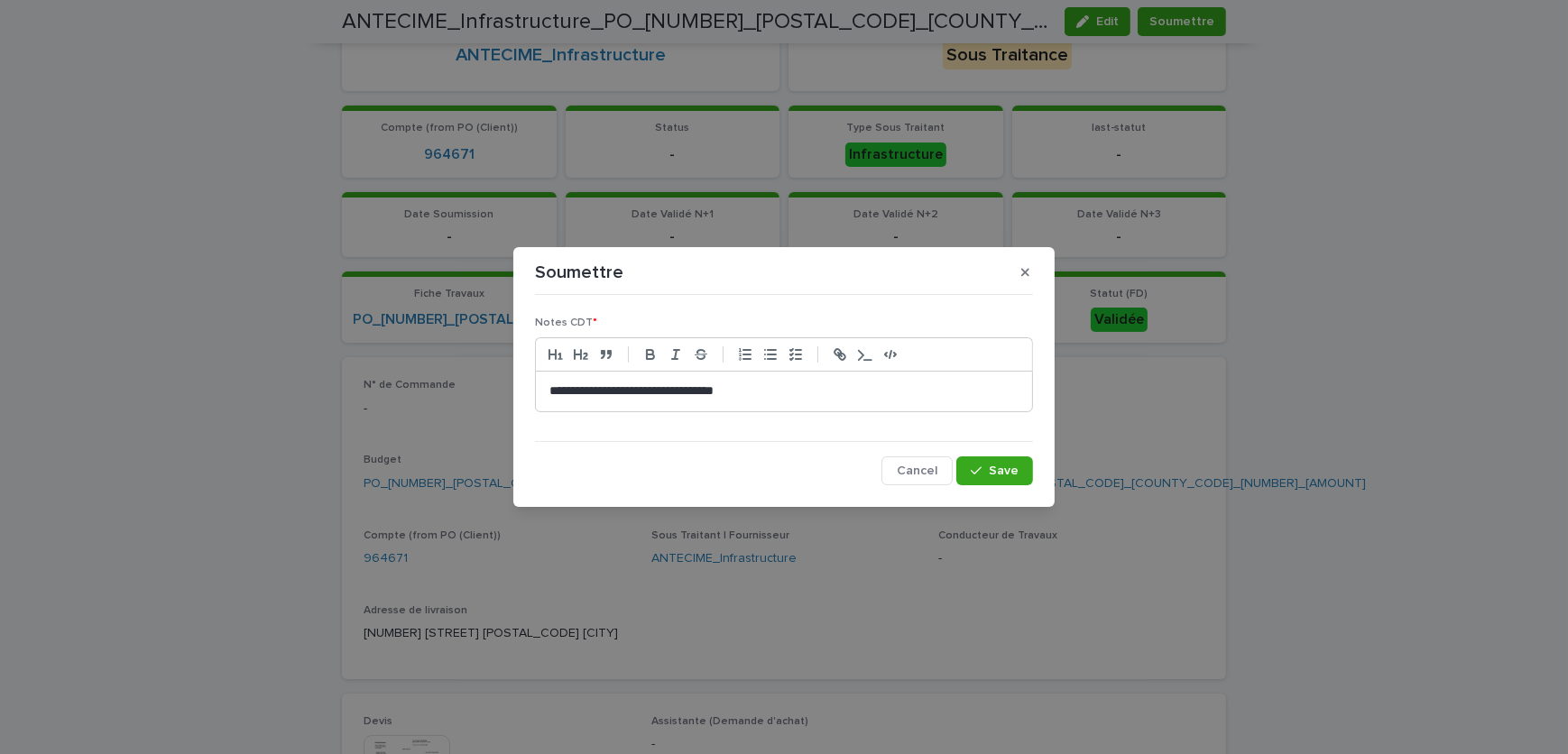 click on "**********" at bounding box center (784, 391) 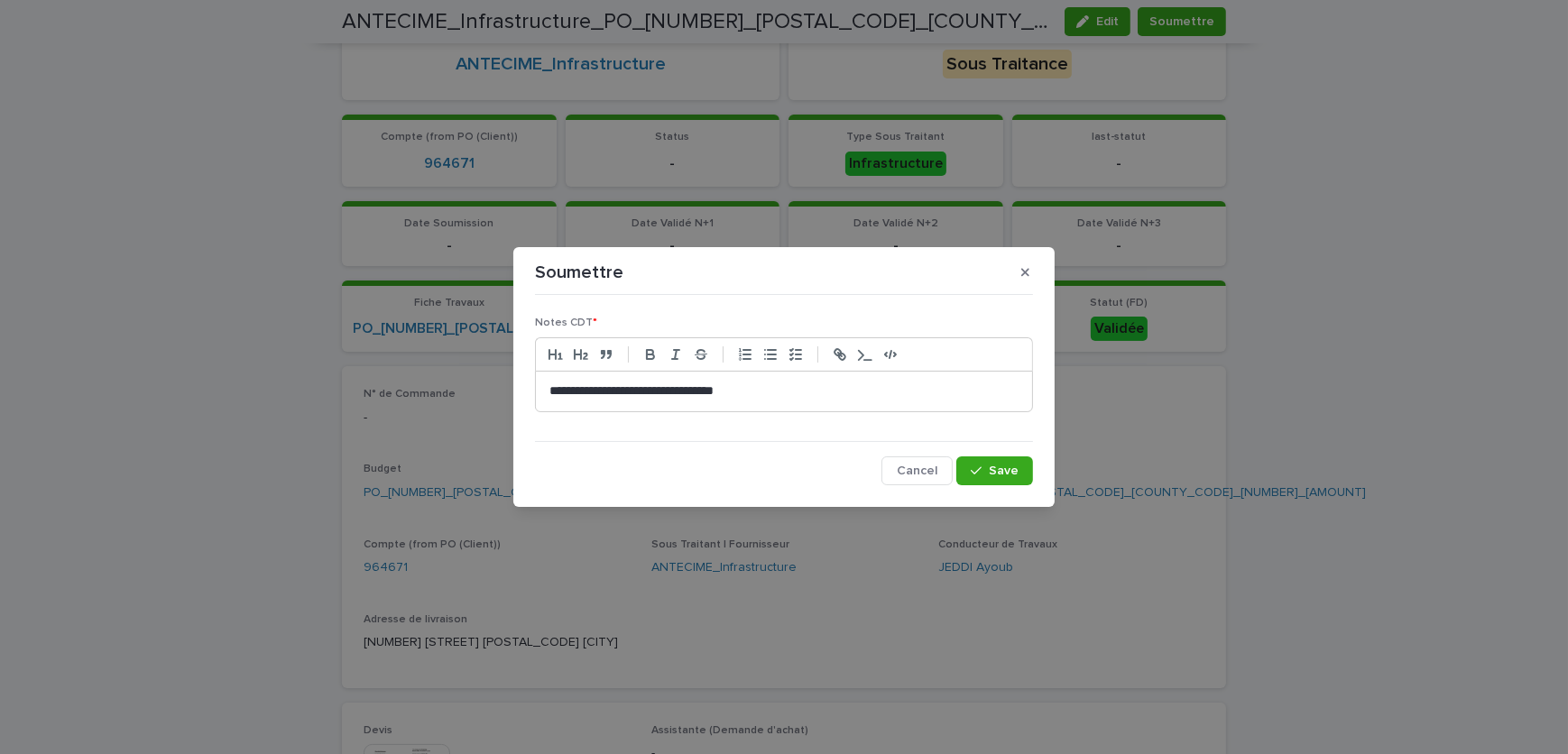 scroll, scrollTop: 305, scrollLeft: 0, axis: vertical 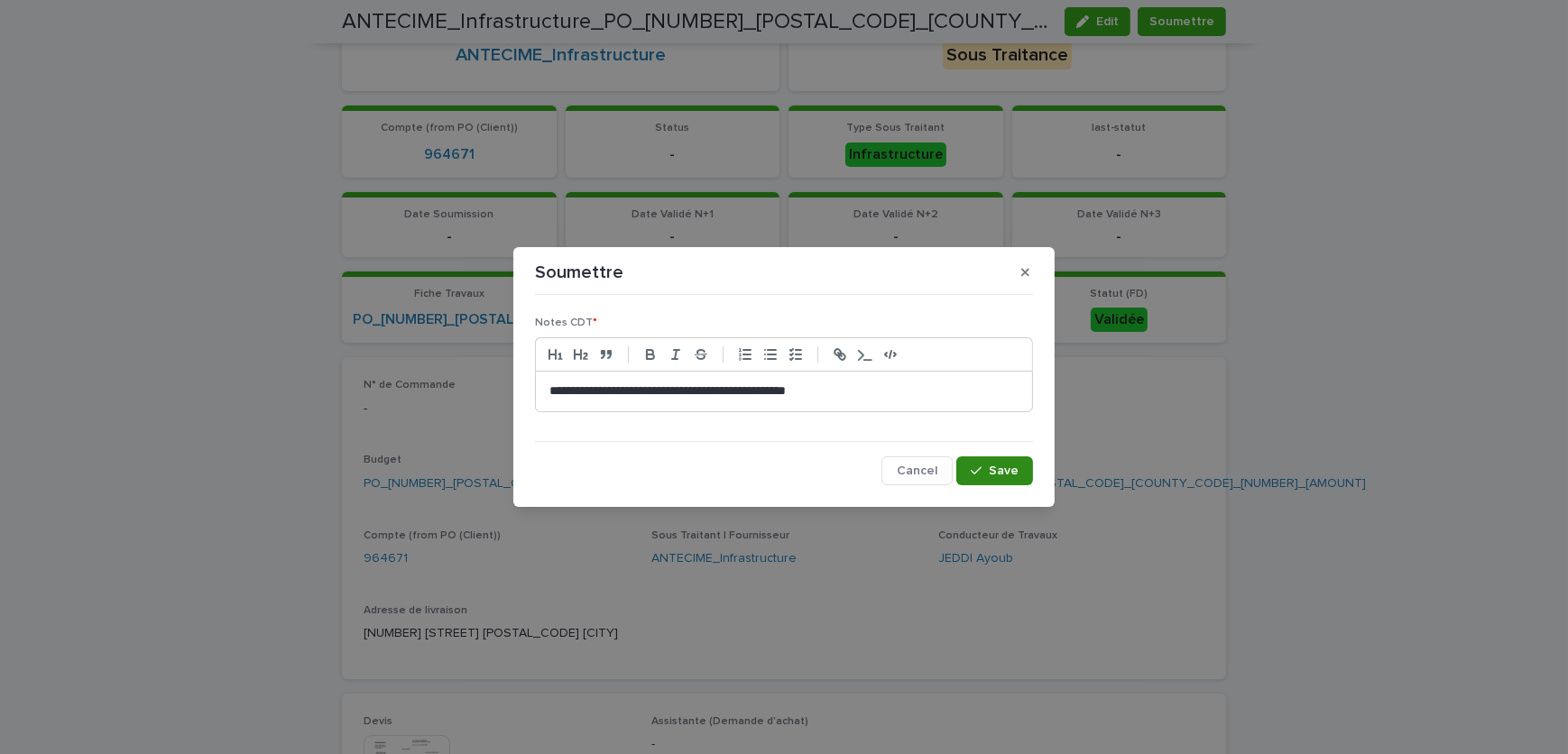 click on "Save" at bounding box center [1003, 471] 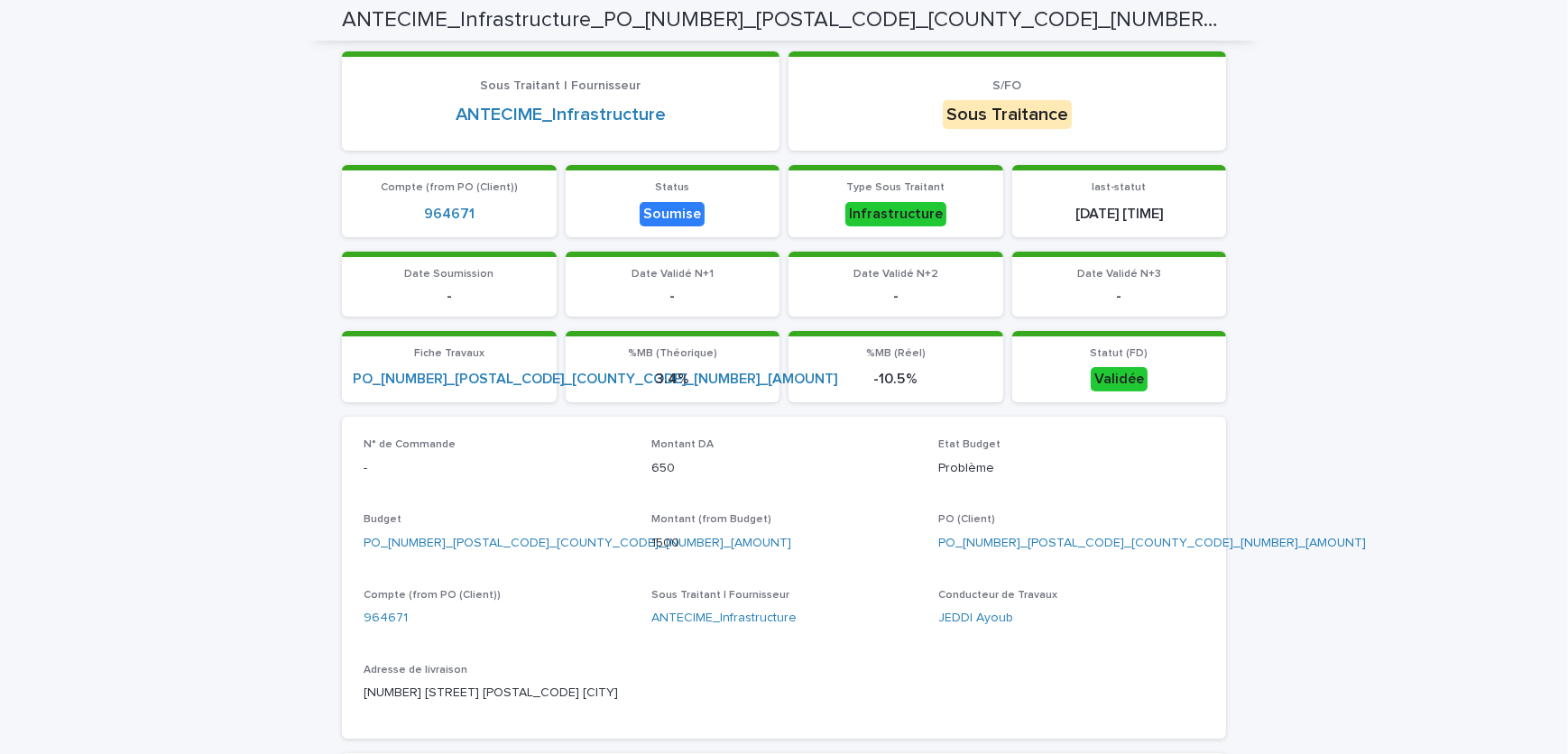 scroll, scrollTop: 0, scrollLeft: 0, axis: both 